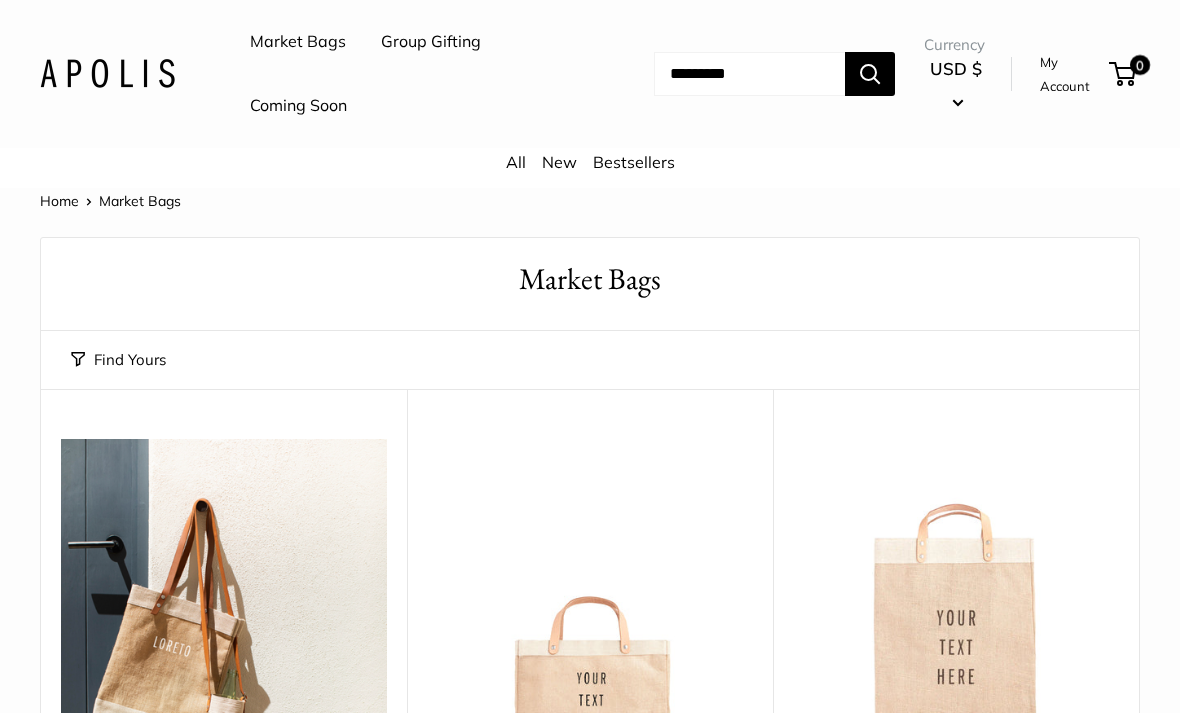 scroll, scrollTop: 0, scrollLeft: 0, axis: both 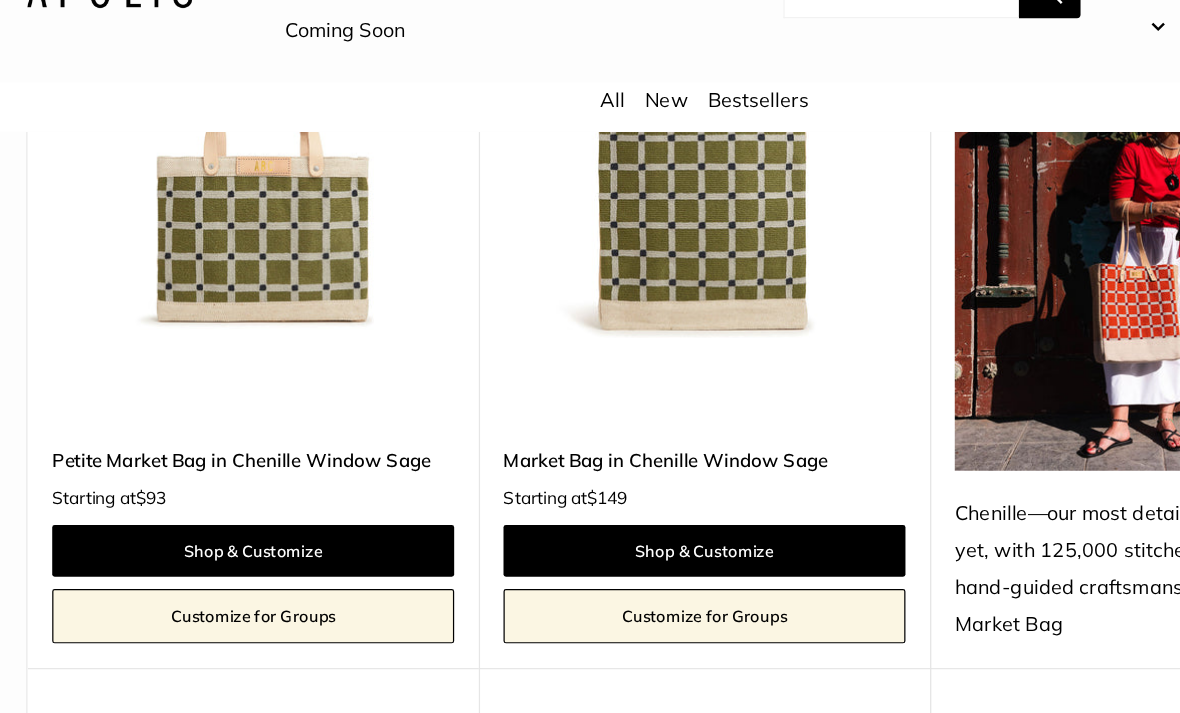 click on "Shop & Customize" at bounding box center [224, 528] 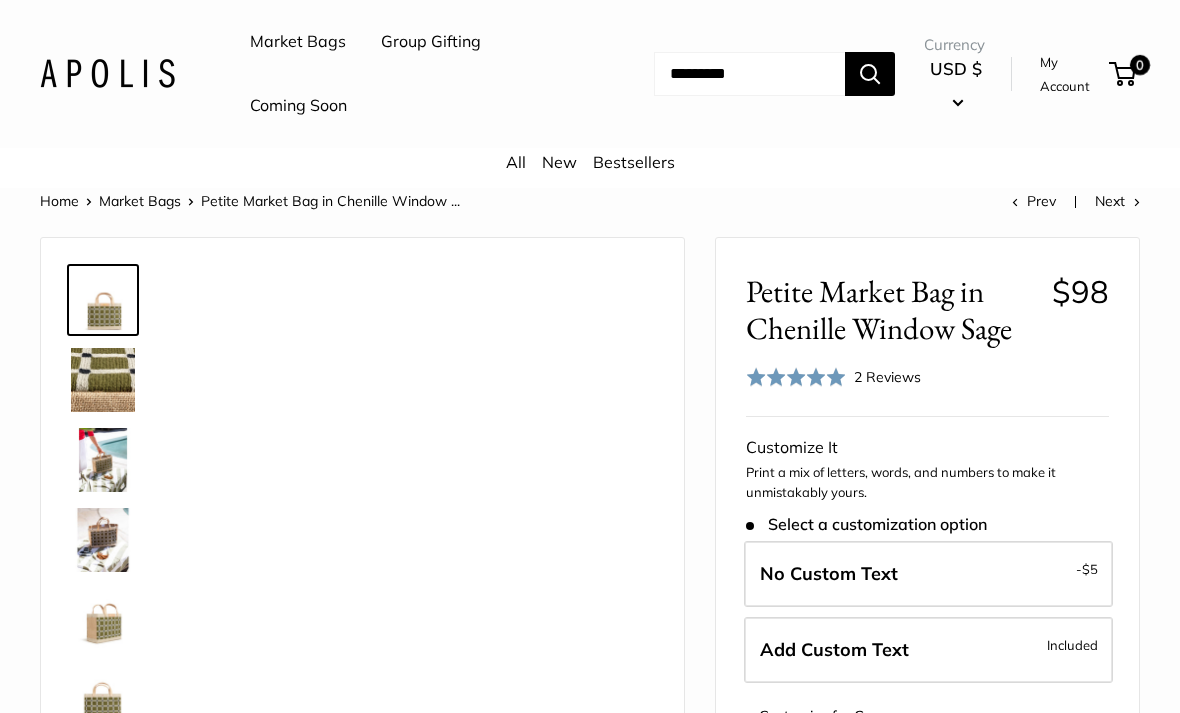 scroll, scrollTop: 0, scrollLeft: 0, axis: both 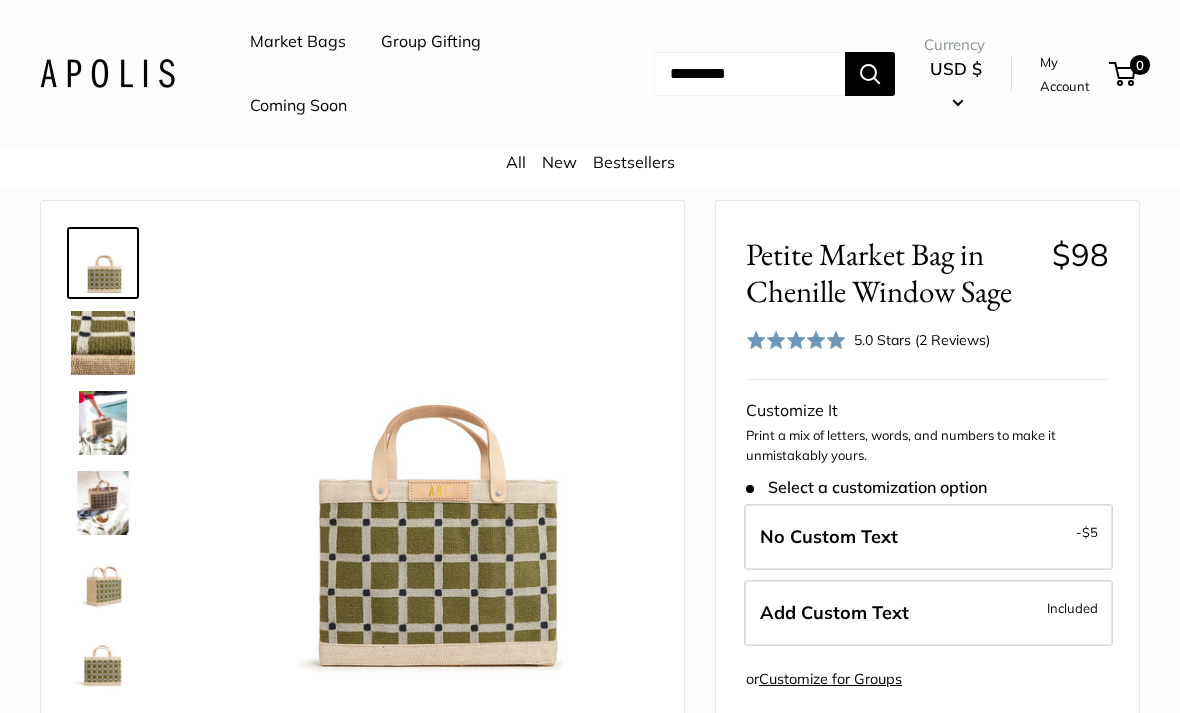 click at bounding box center (103, 343) 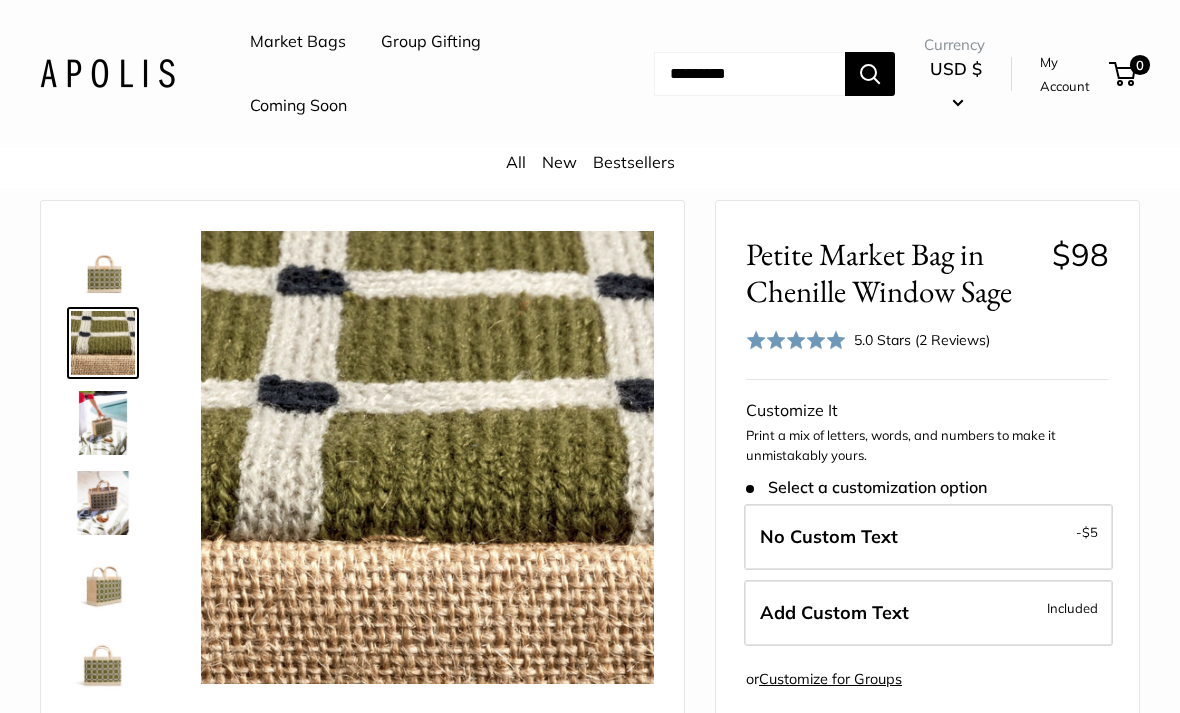click at bounding box center (103, 423) 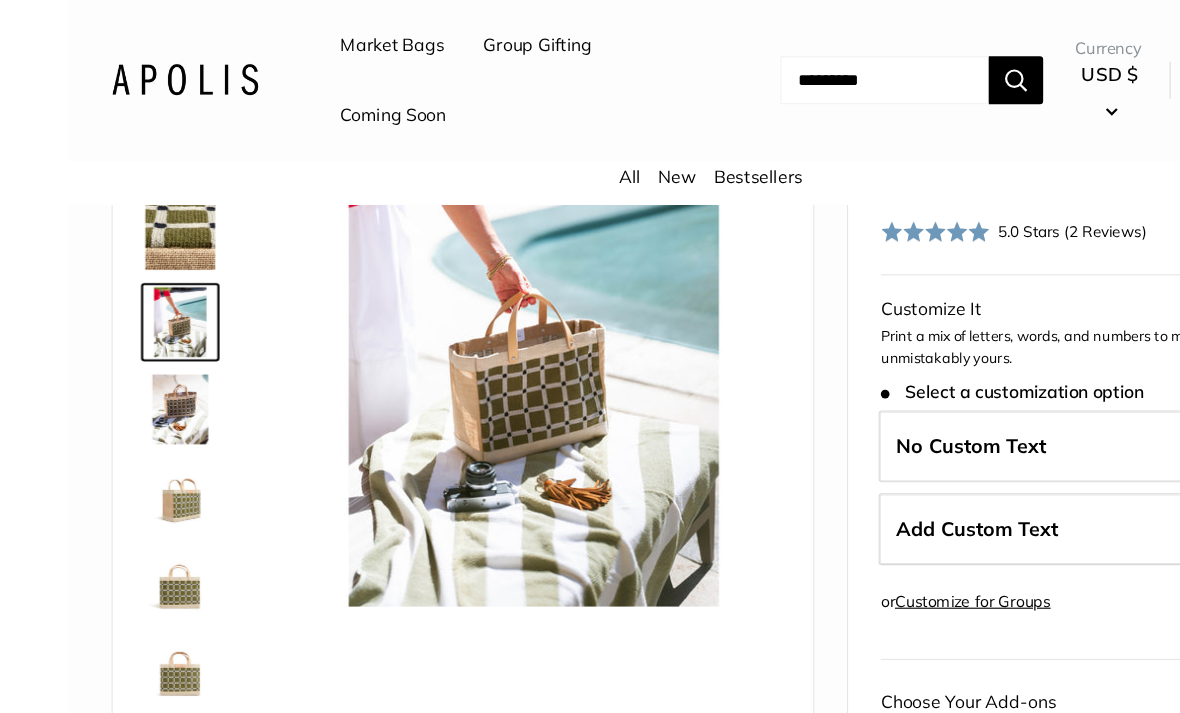 scroll, scrollTop: 161, scrollLeft: 0, axis: vertical 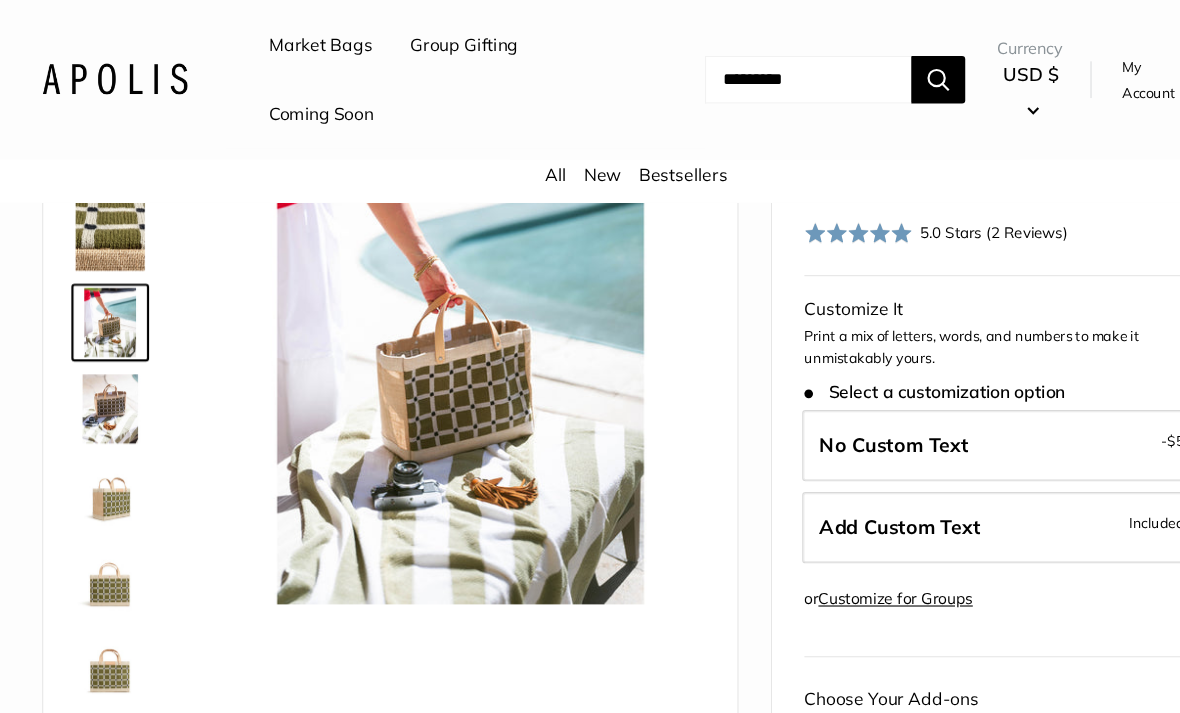 click at bounding box center (103, 459) 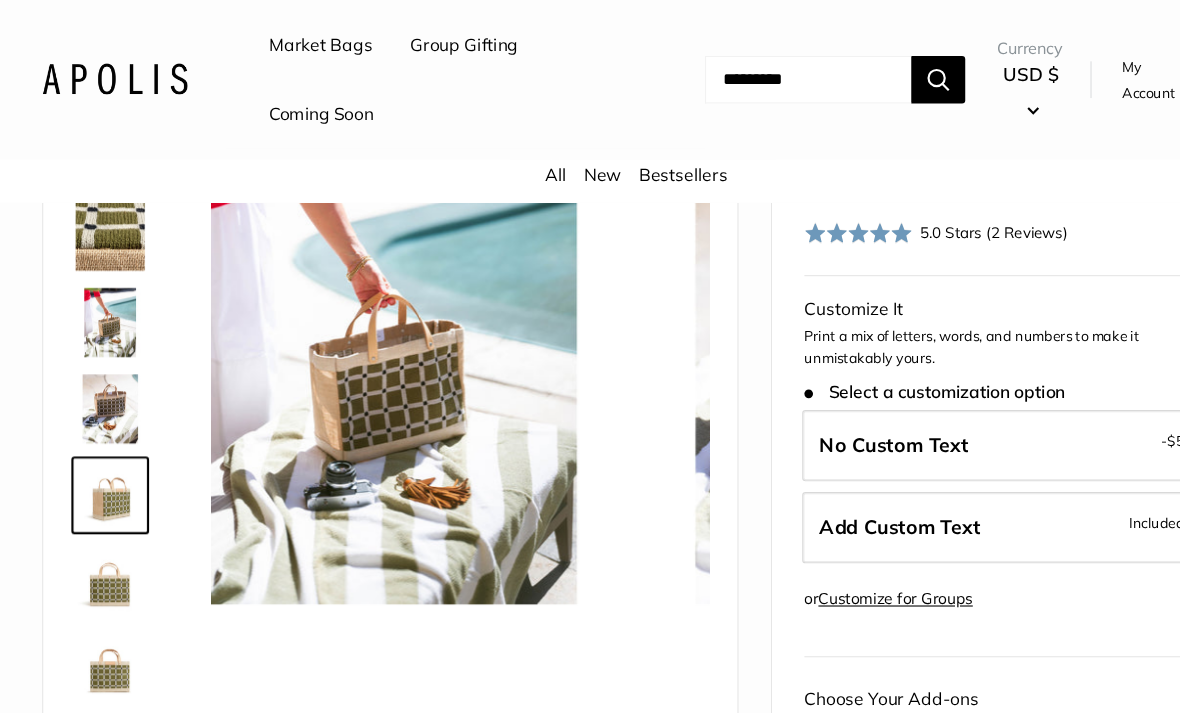 scroll, scrollTop: 162, scrollLeft: 0, axis: vertical 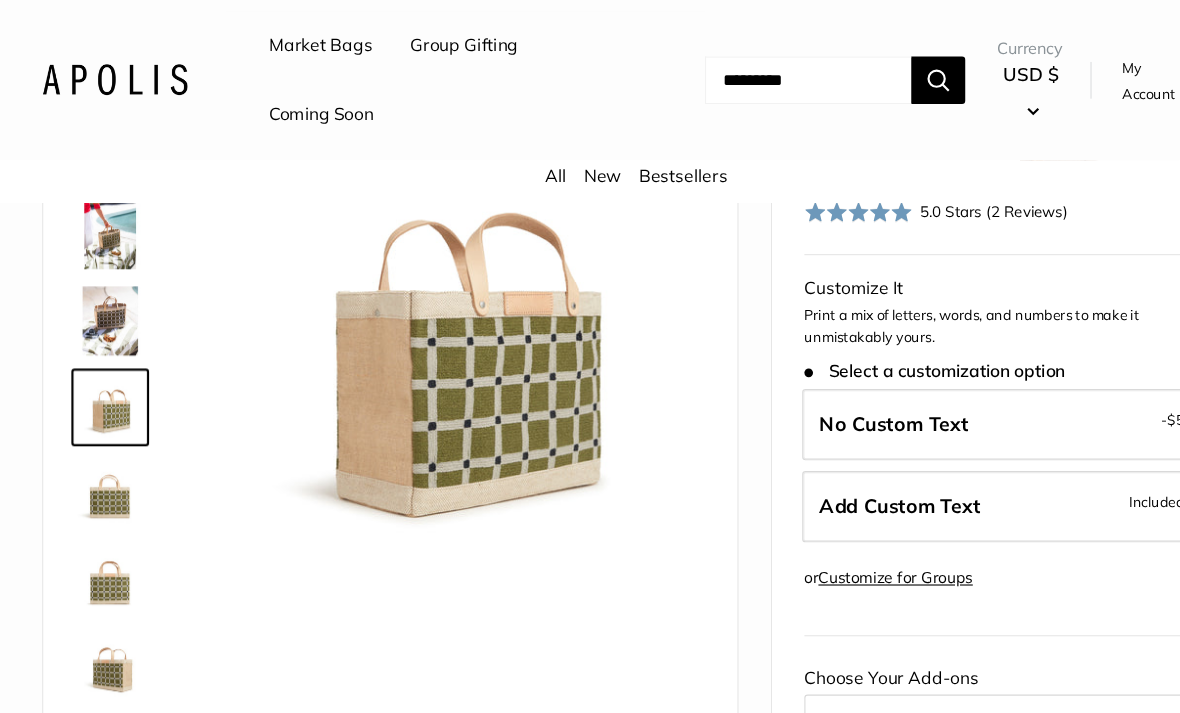 click at bounding box center [103, 537] 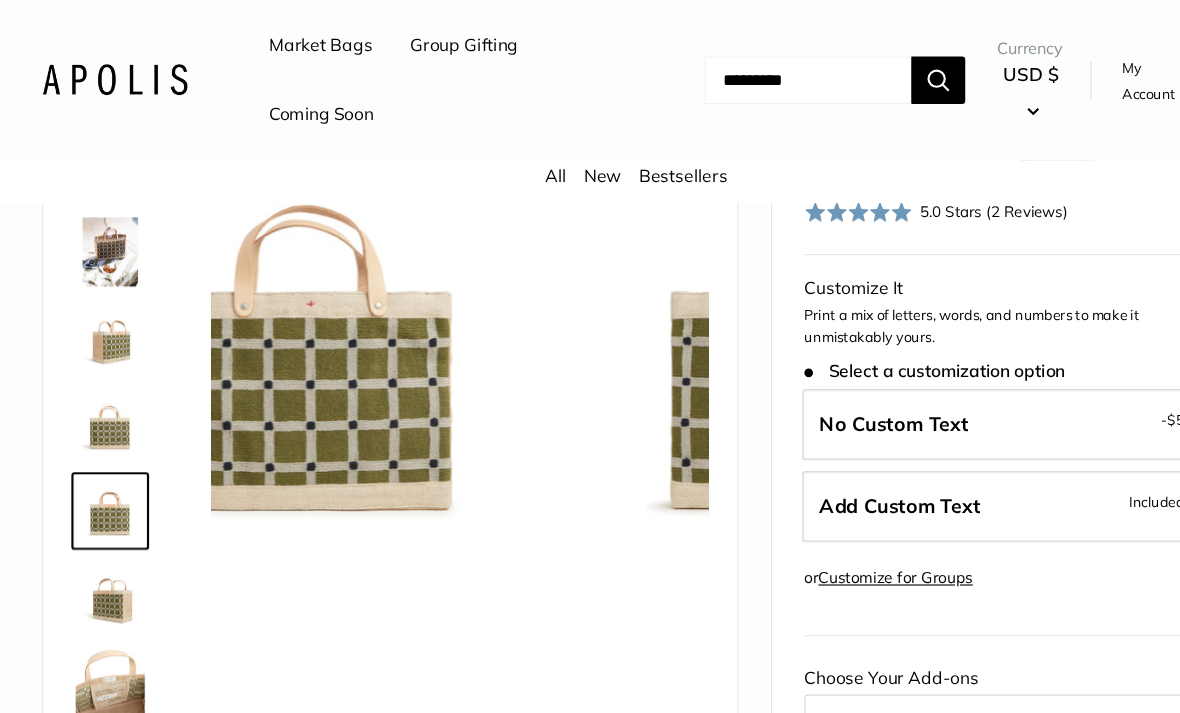 scroll, scrollTop: 128, scrollLeft: 0, axis: vertical 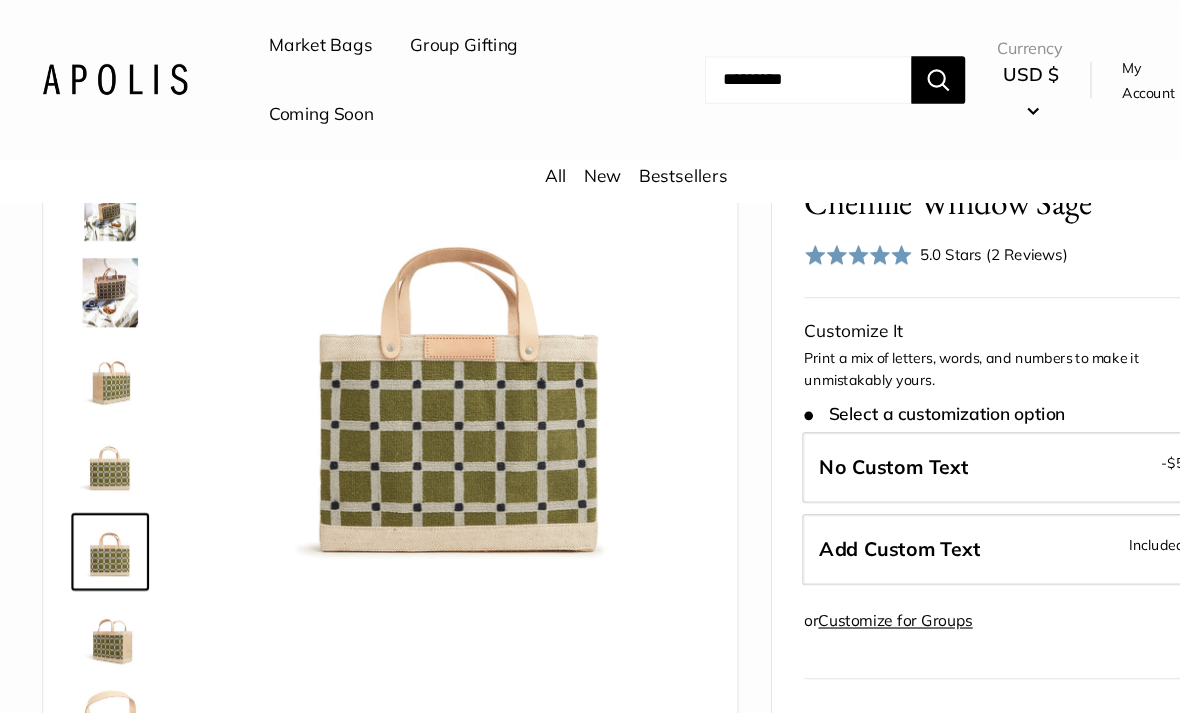 click at bounding box center [103, 671] 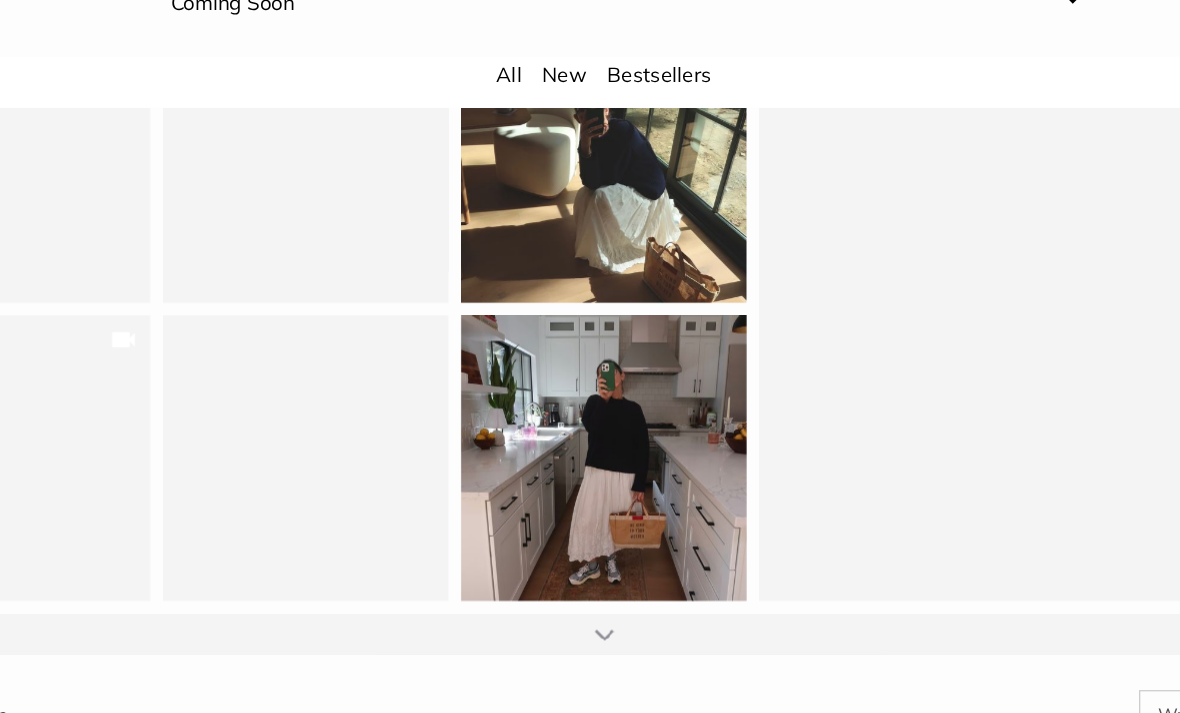 scroll, scrollTop: 2301, scrollLeft: 0, axis: vertical 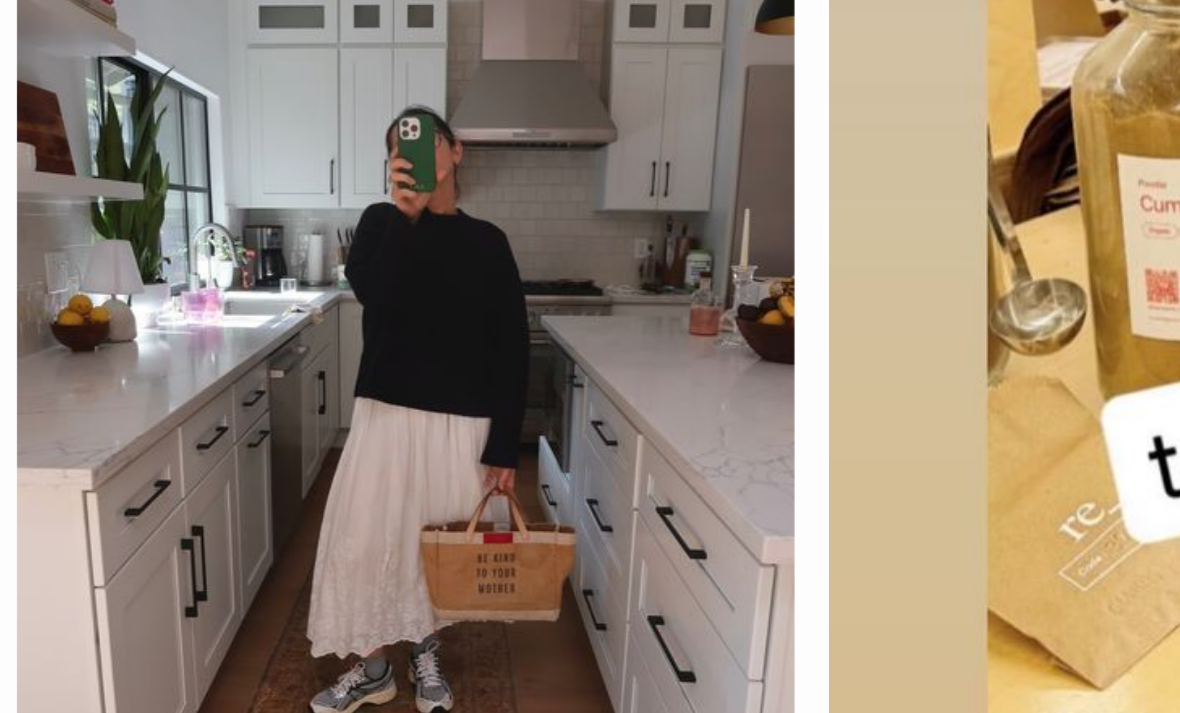 click on "Had this one made a few years back, and it's been a favorite ever since. Might need to get another soon!
READ MORE" at bounding box center [590, 463] 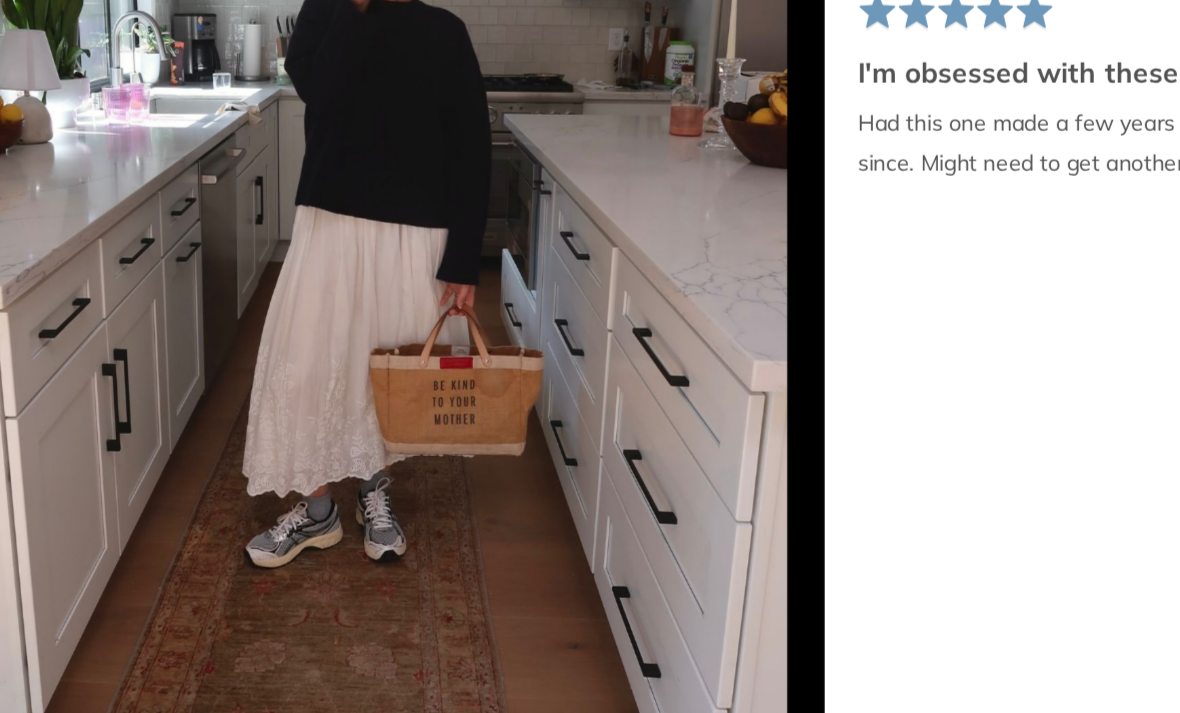 scroll, scrollTop: 145, scrollLeft: 0, axis: vertical 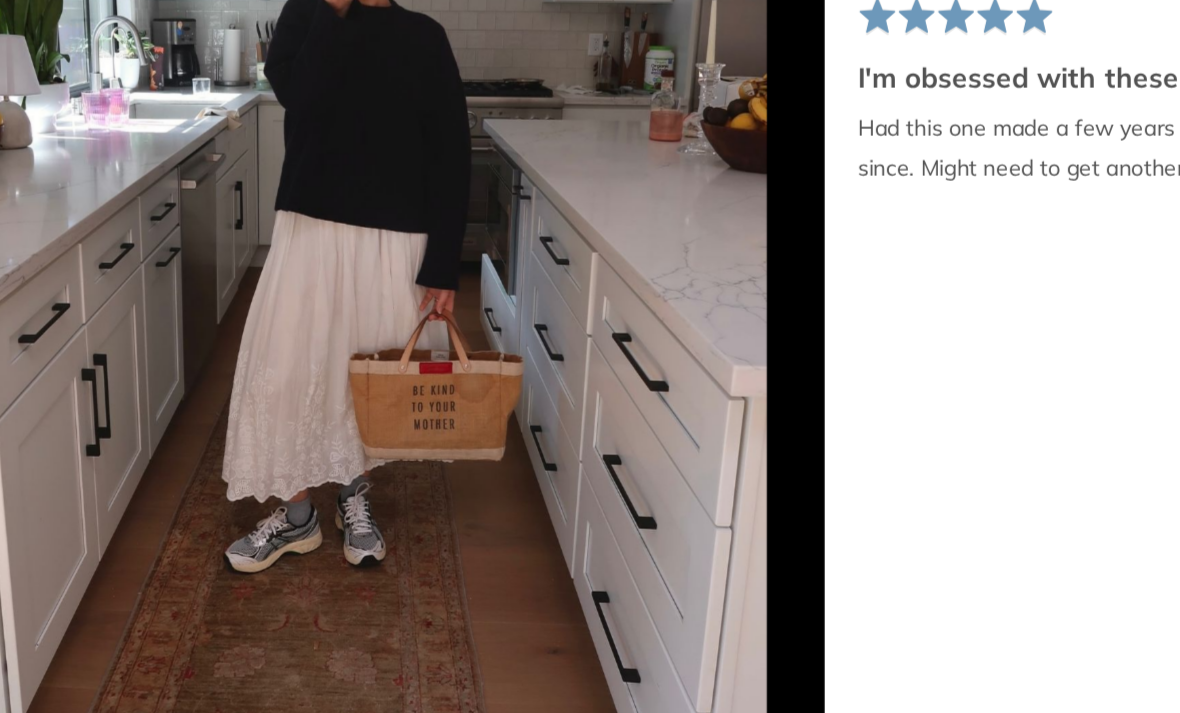 type 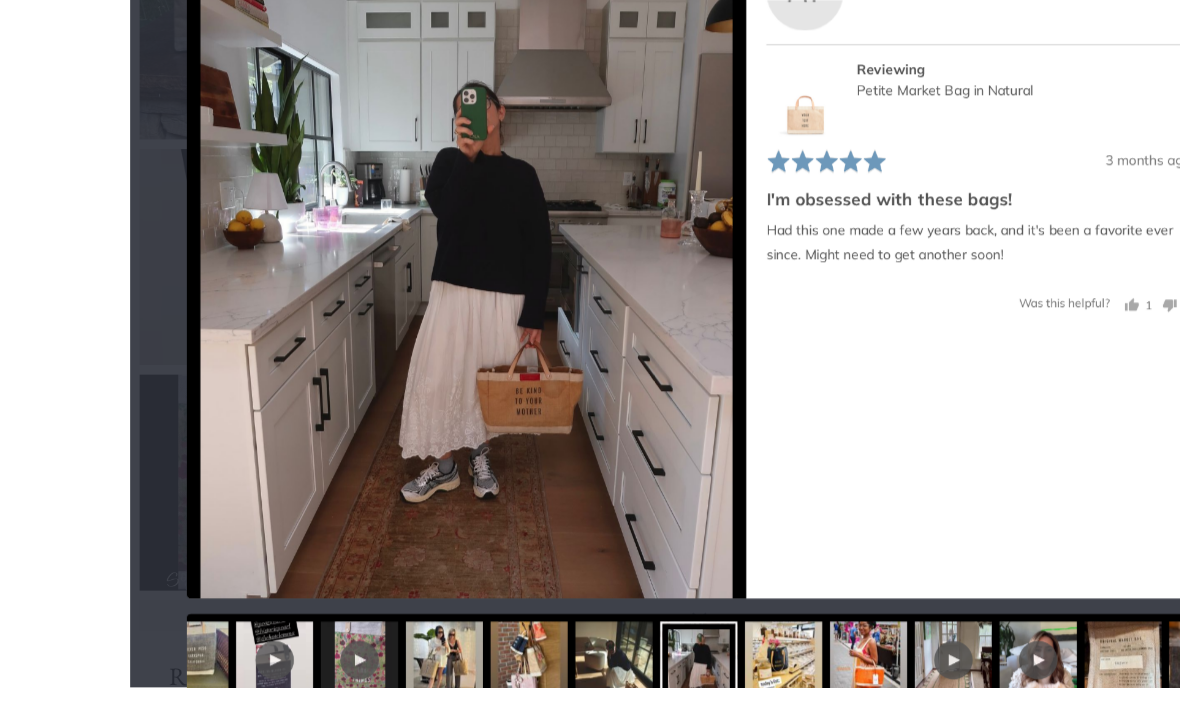 scroll, scrollTop: 2201, scrollLeft: 0, axis: vertical 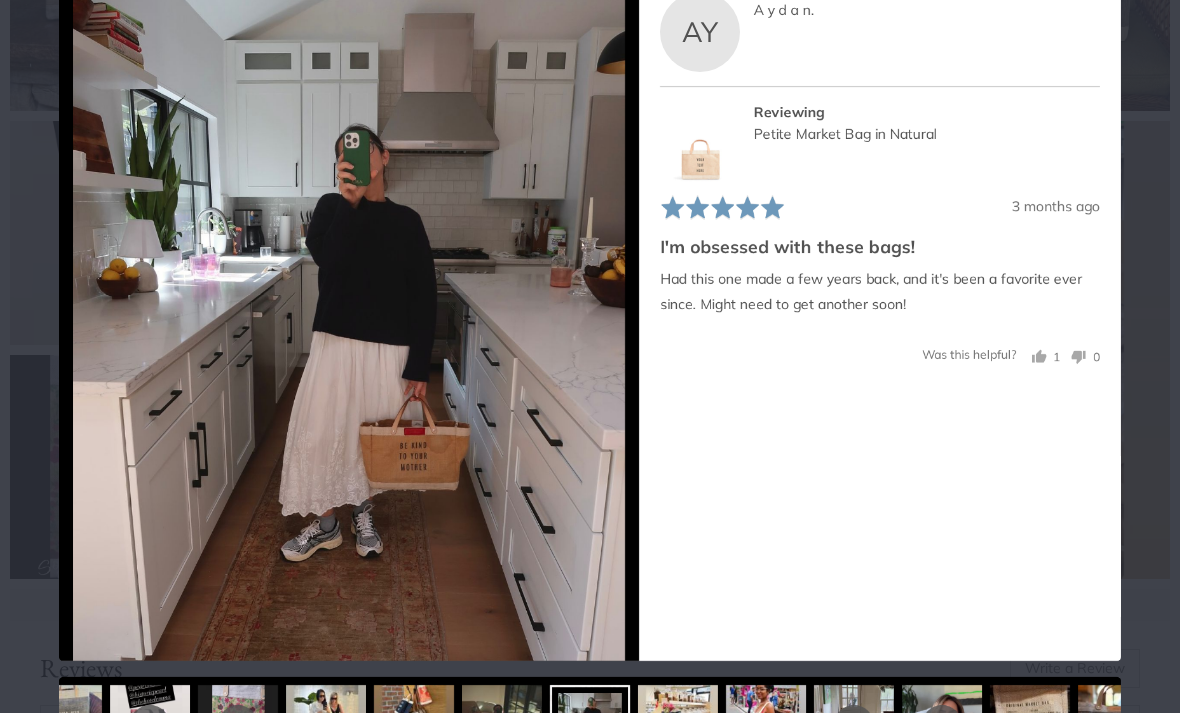 click 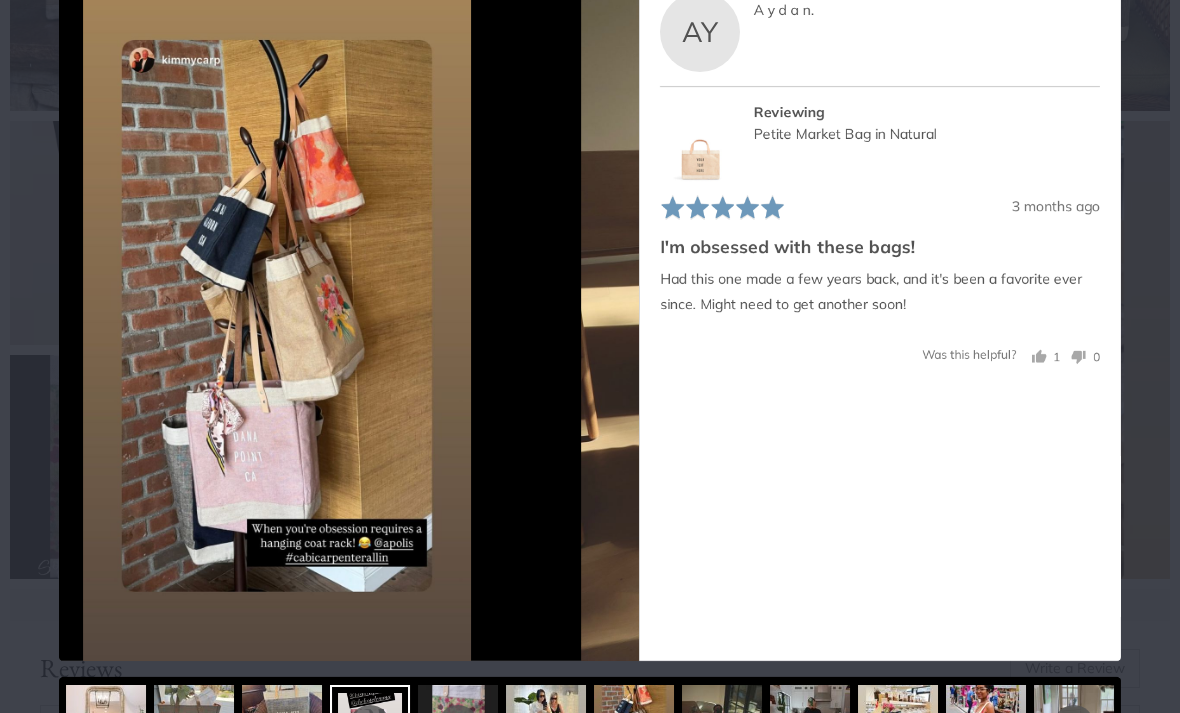 click at bounding box center (194, 725) 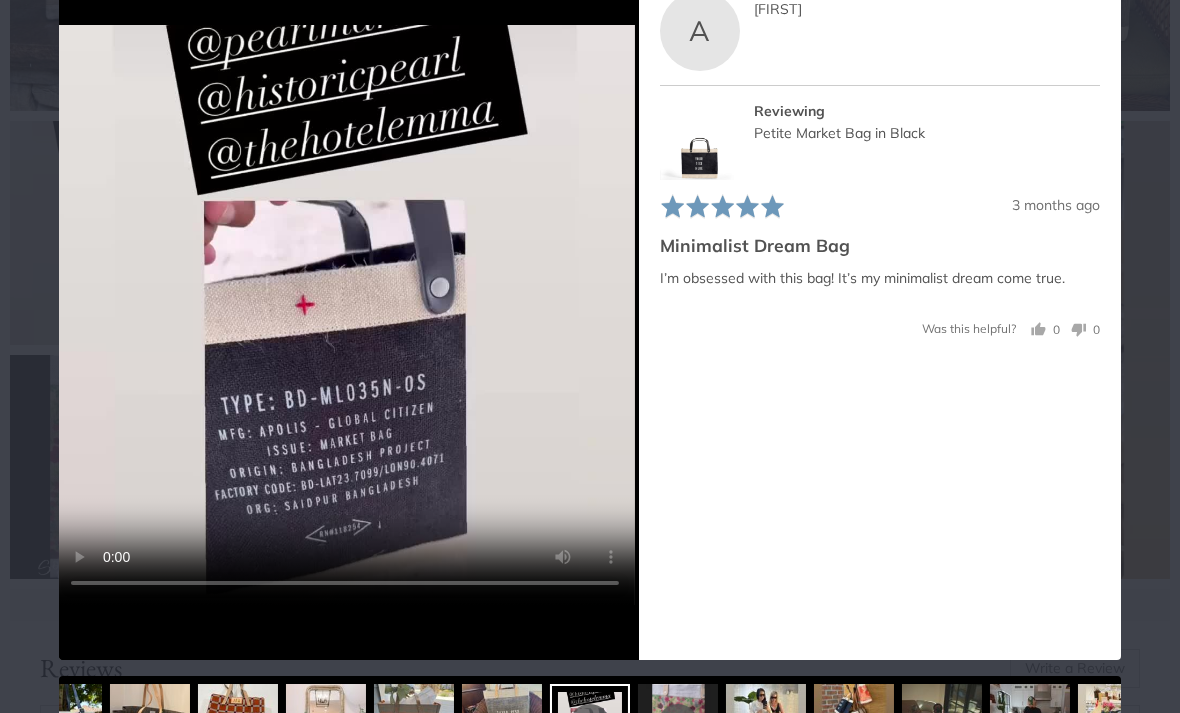 scroll, scrollTop: 105, scrollLeft: 0, axis: vertical 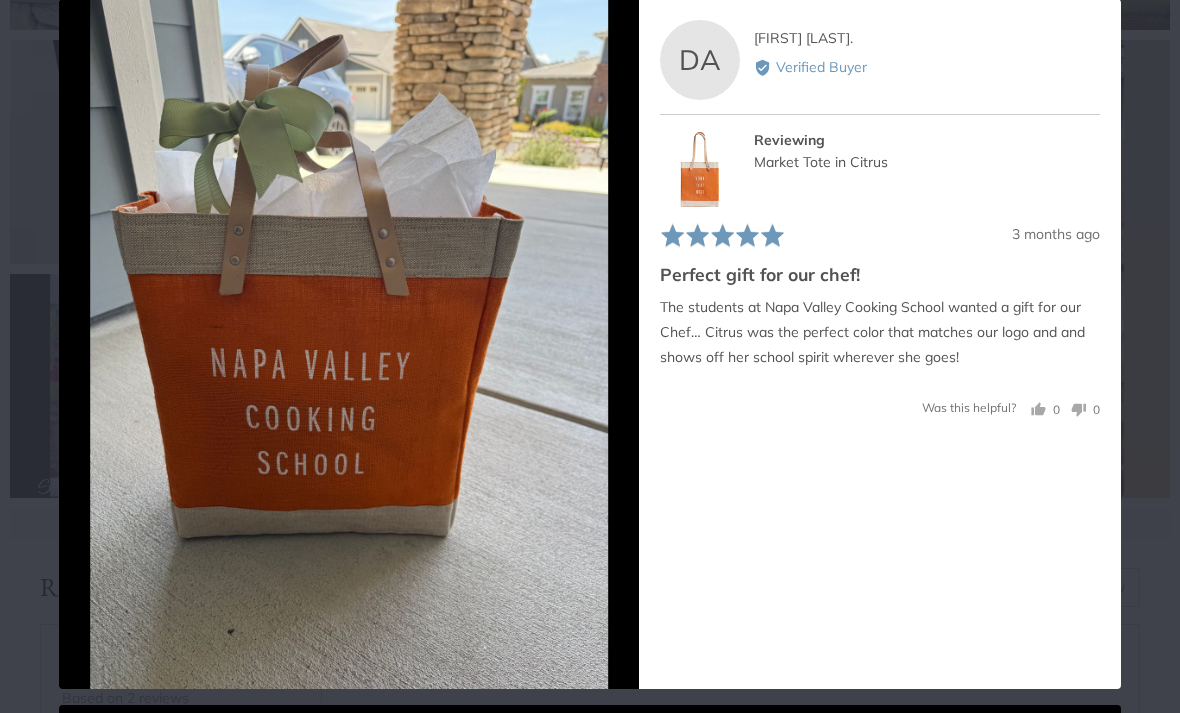 click at bounding box center [1030, 753] 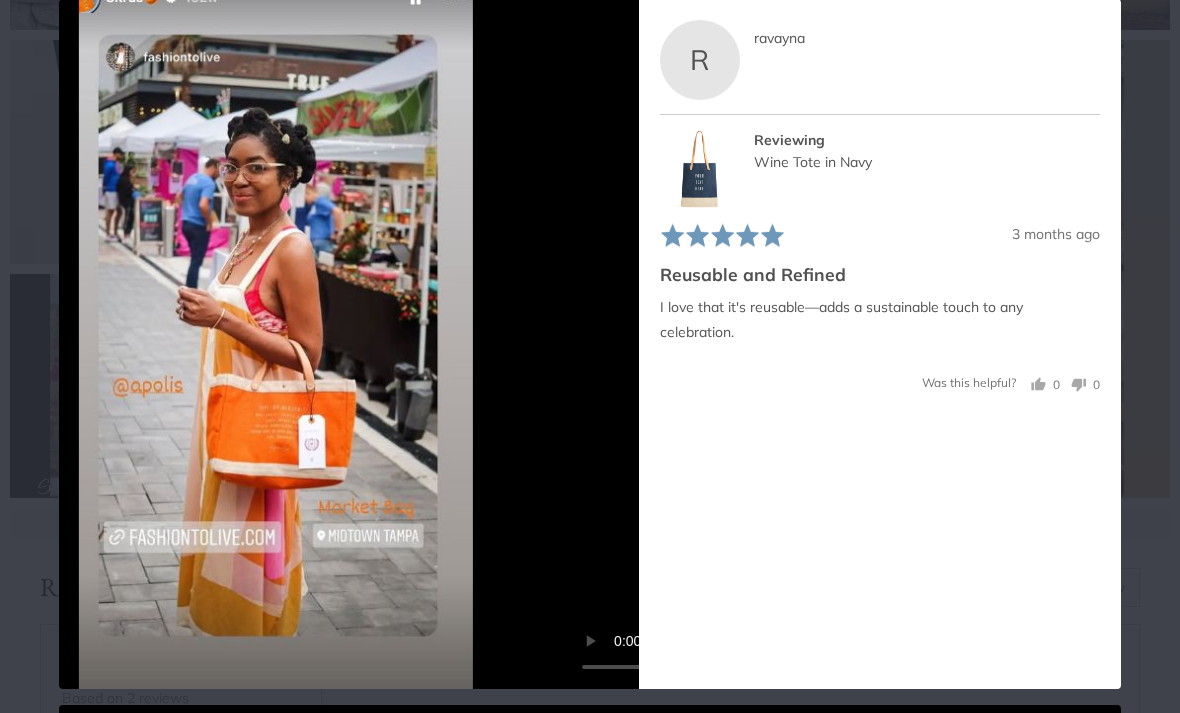 click at bounding box center (931, 753) 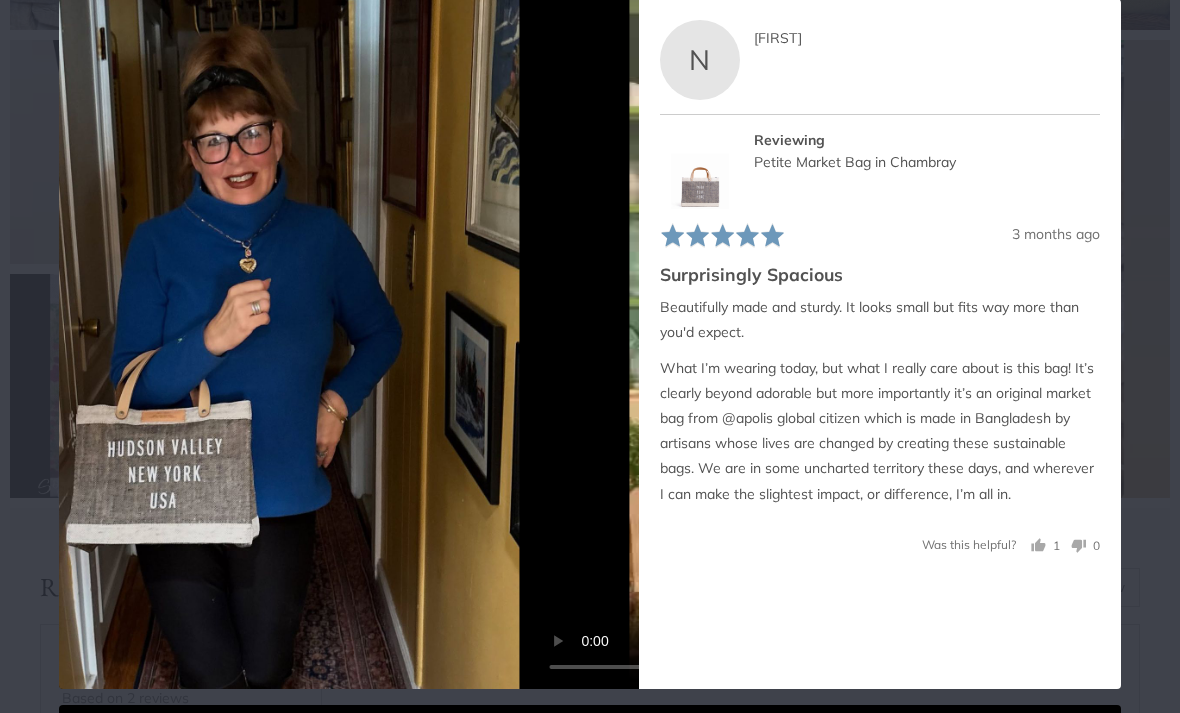 click at bounding box center [750, 753] 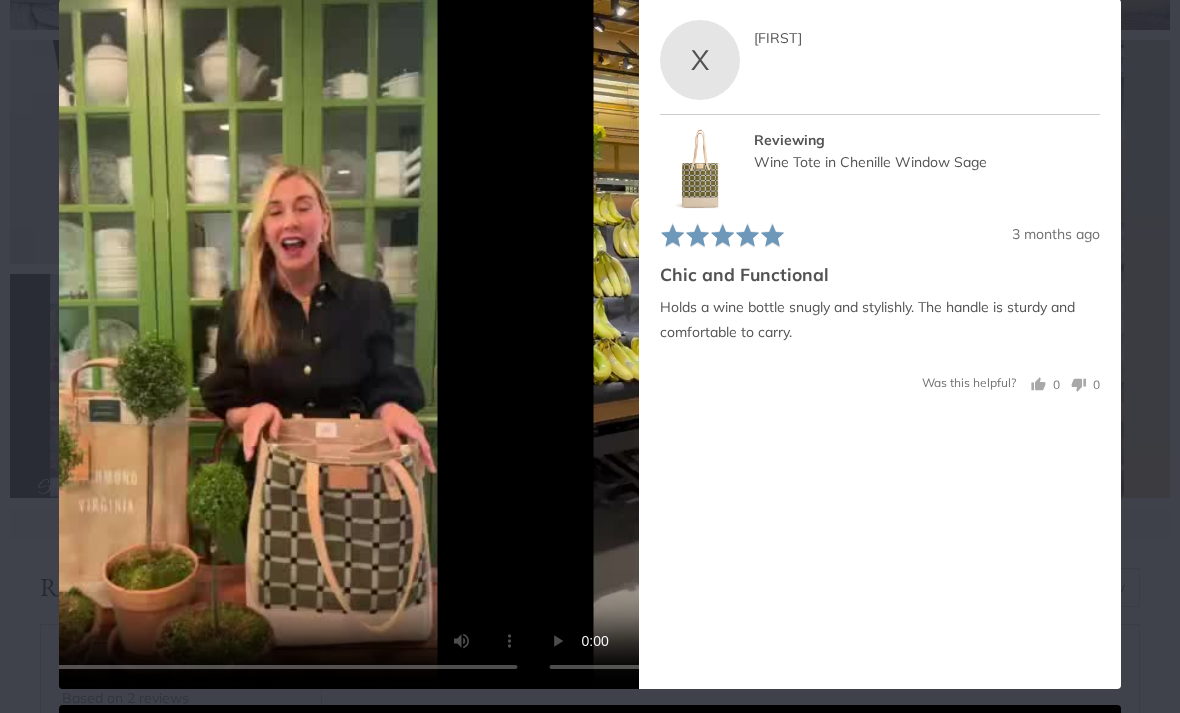 click at bounding box center (750, 753) 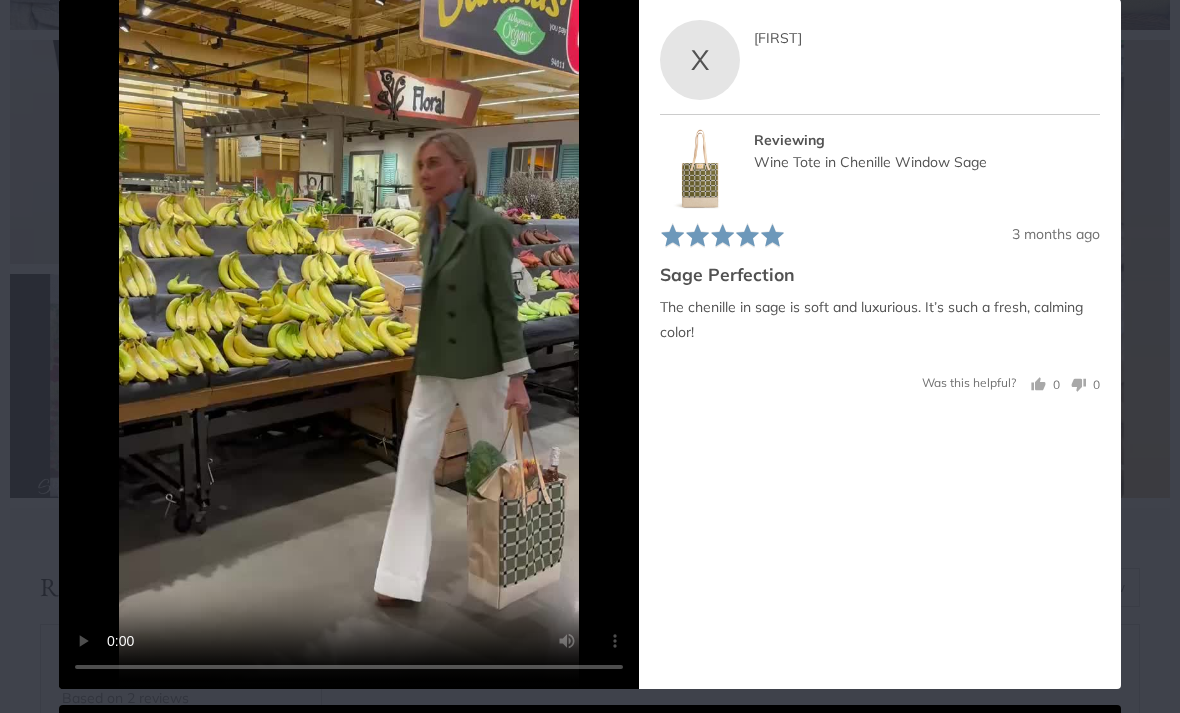 click at bounding box center (678, 753) 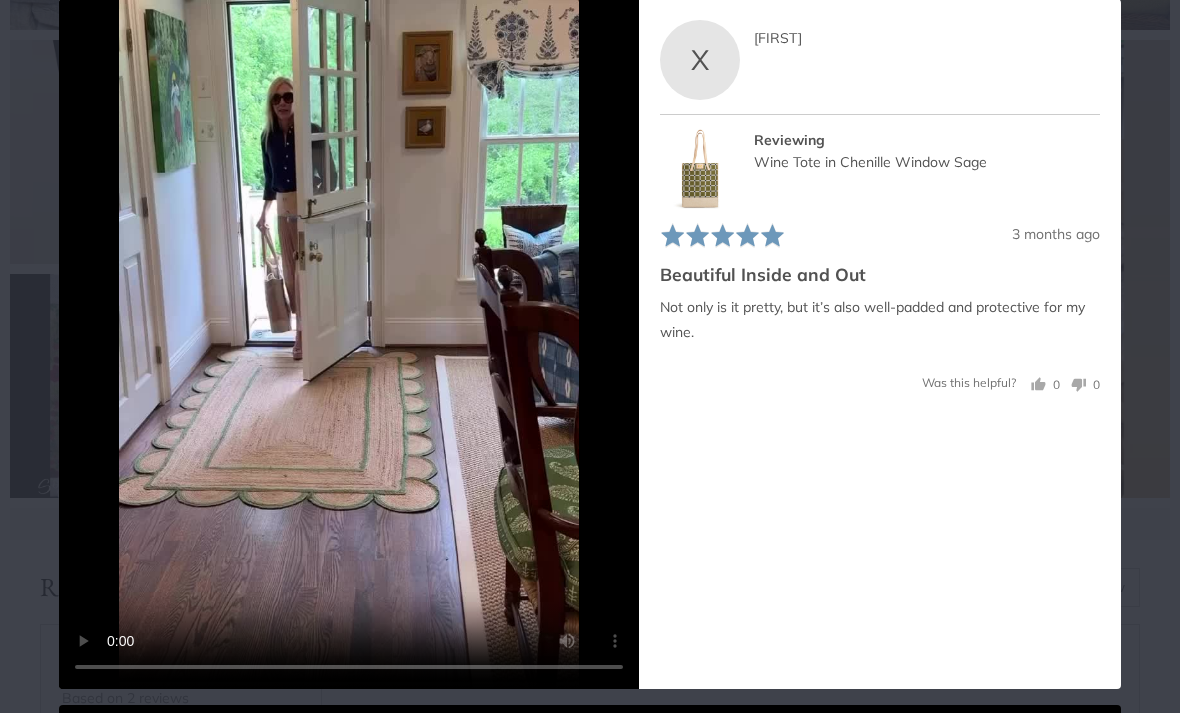 click at bounding box center [590, 753] 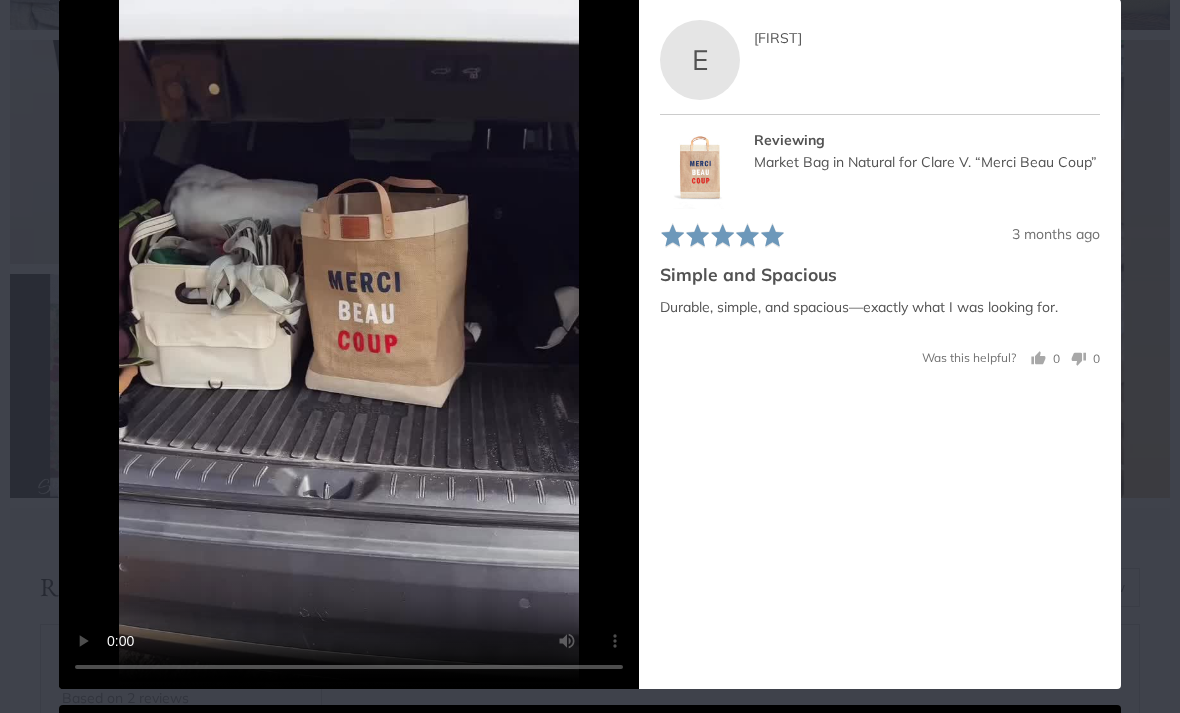 click at bounding box center [854, 753] 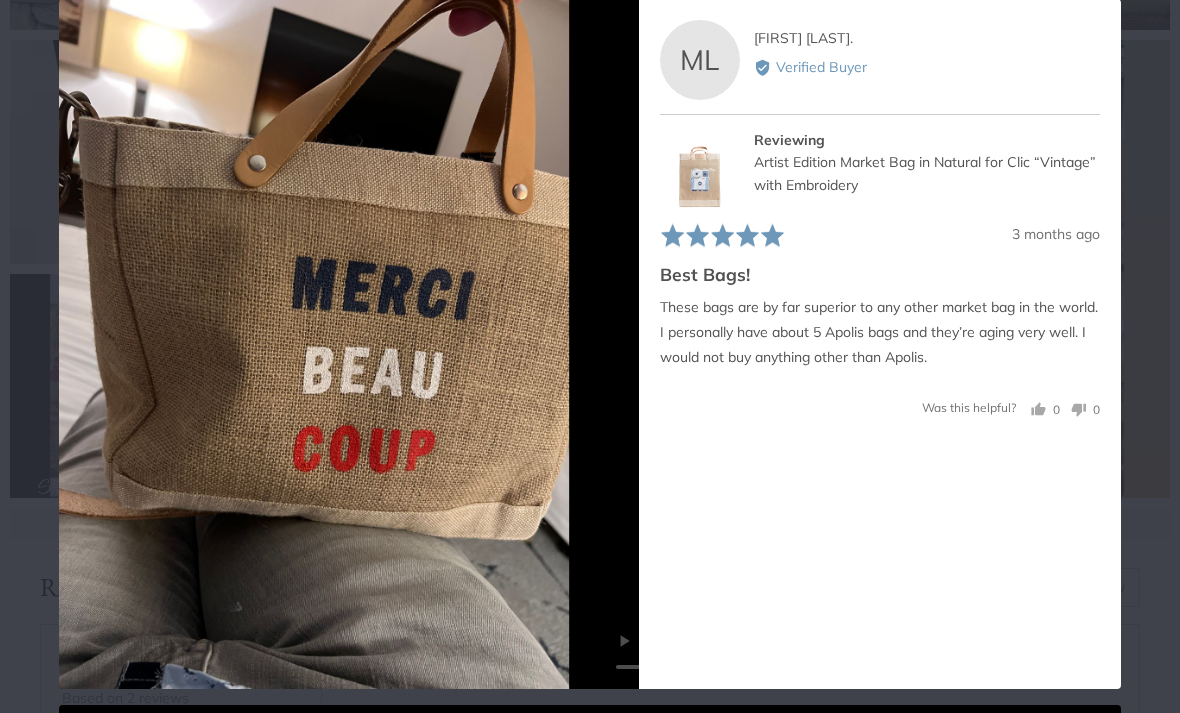 click at bounding box center (760, 753) 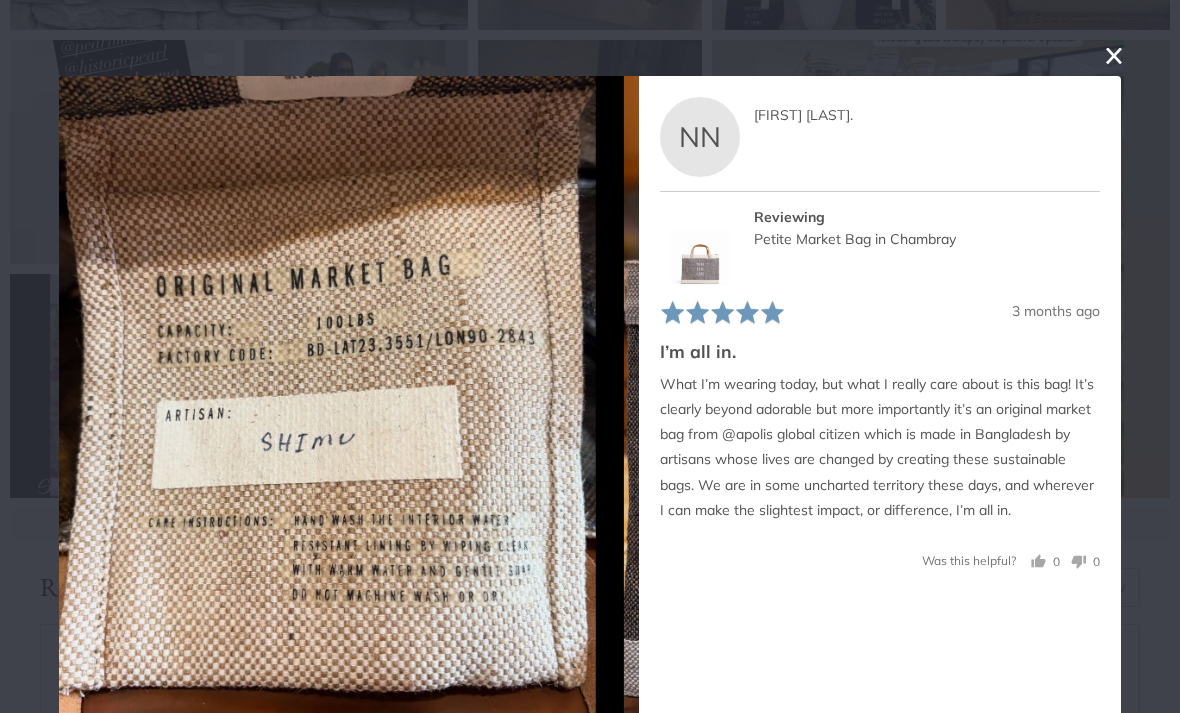 scroll, scrollTop: 0, scrollLeft: 0, axis: both 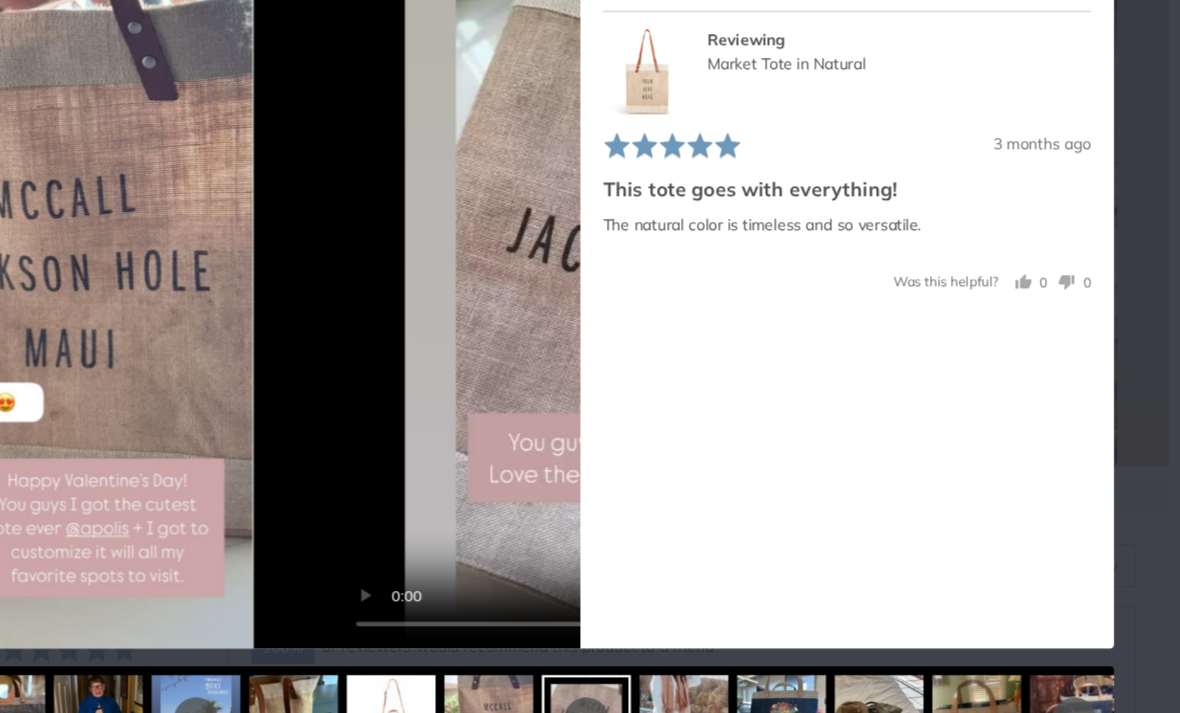 click at bounding box center (733, 661) 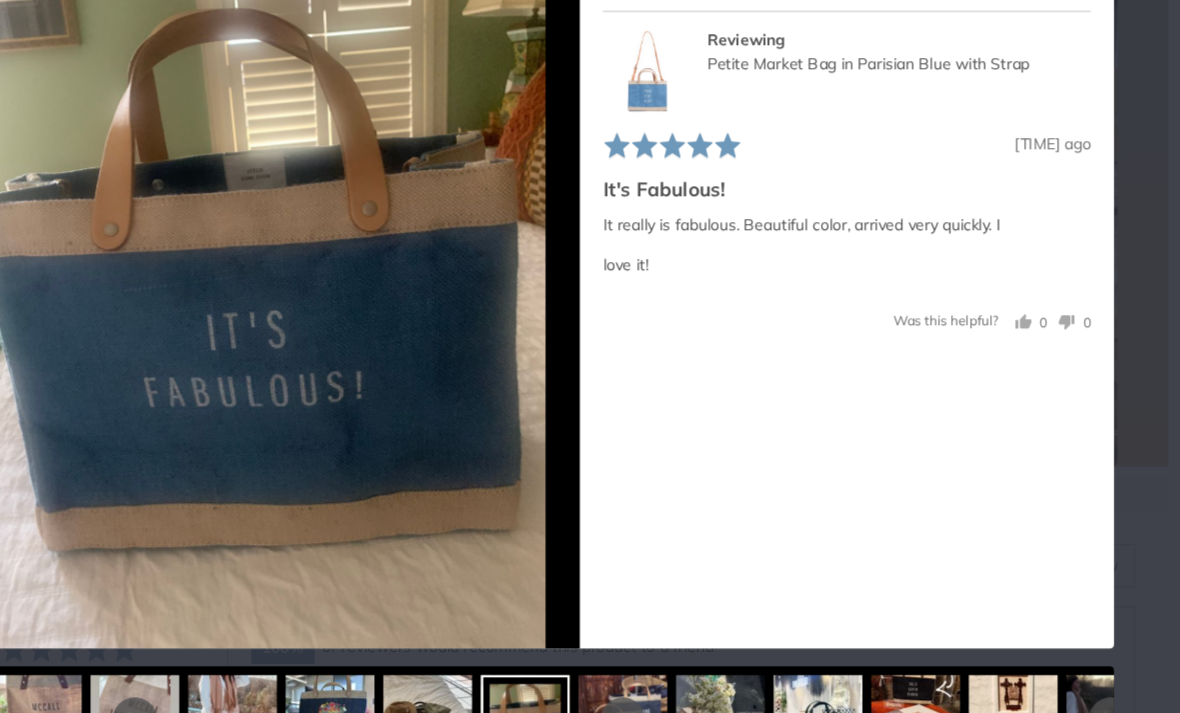 click at bounding box center [766, 661] 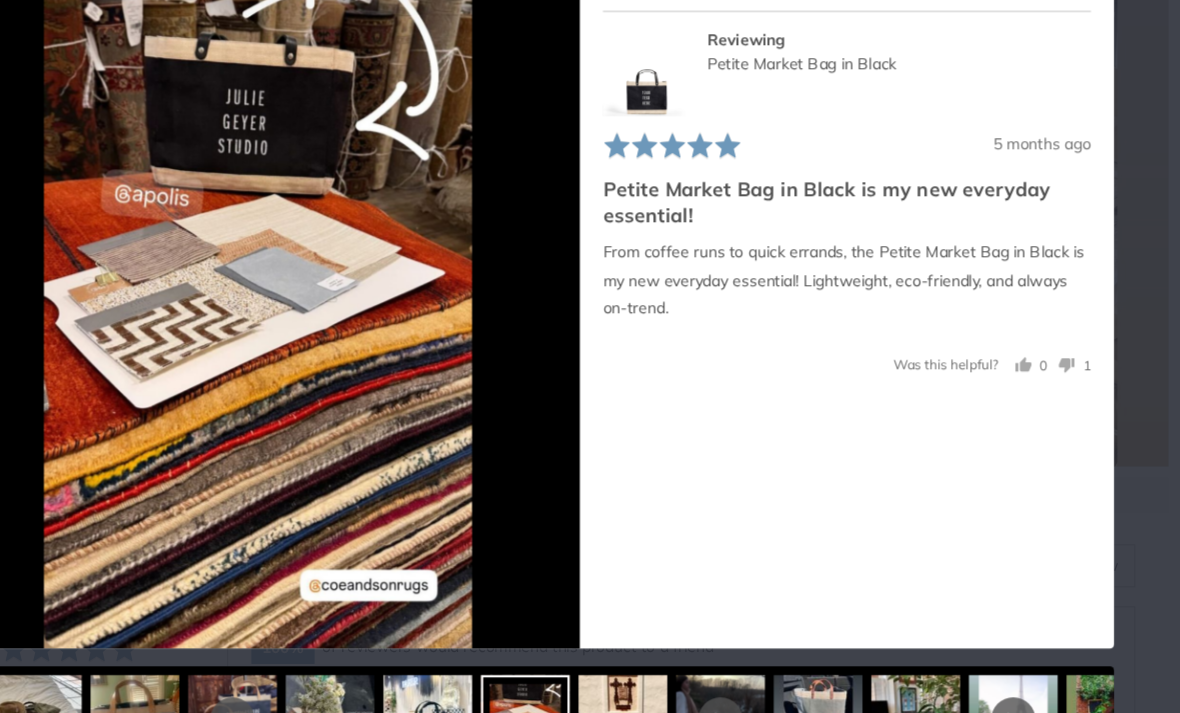click at bounding box center [854, 661] 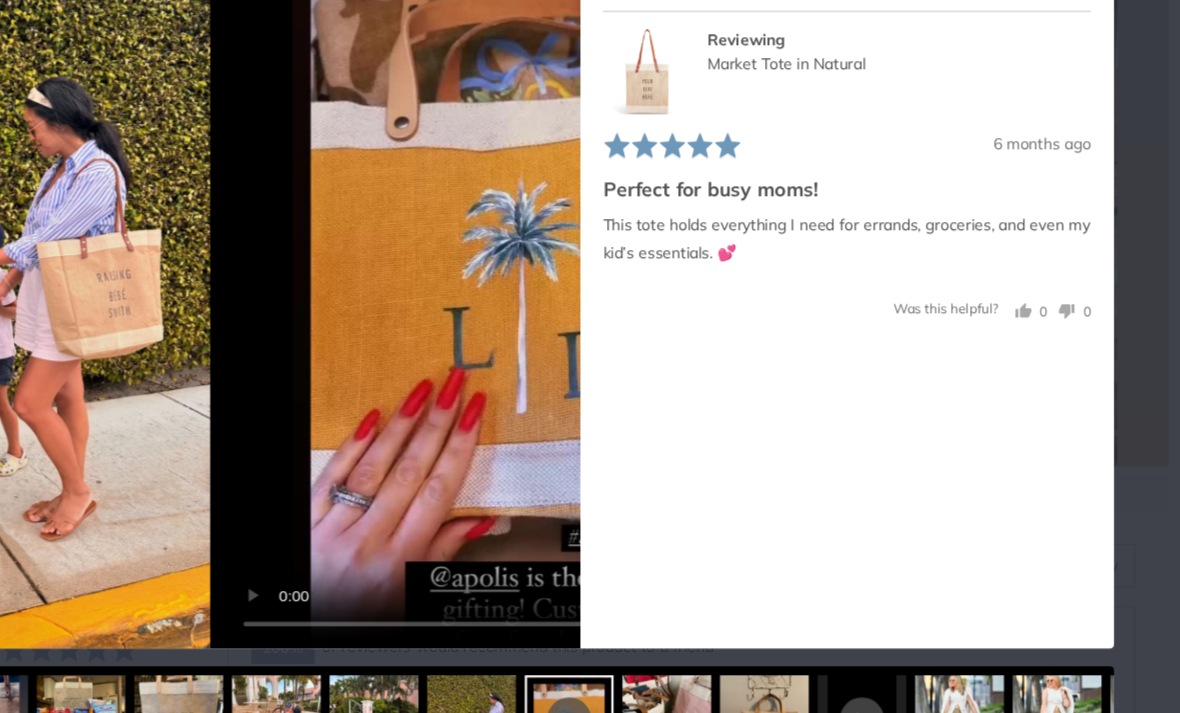 click at bounding box center [718, 661] 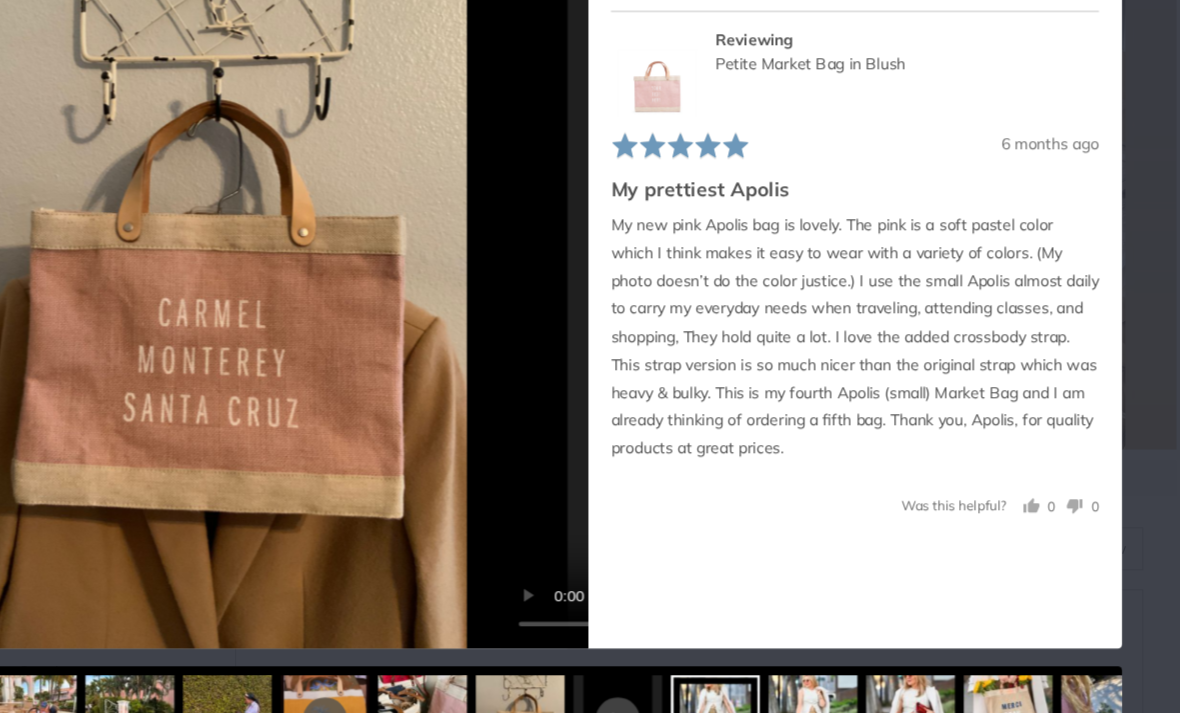 scroll, scrollTop: 2459, scrollLeft: 0, axis: vertical 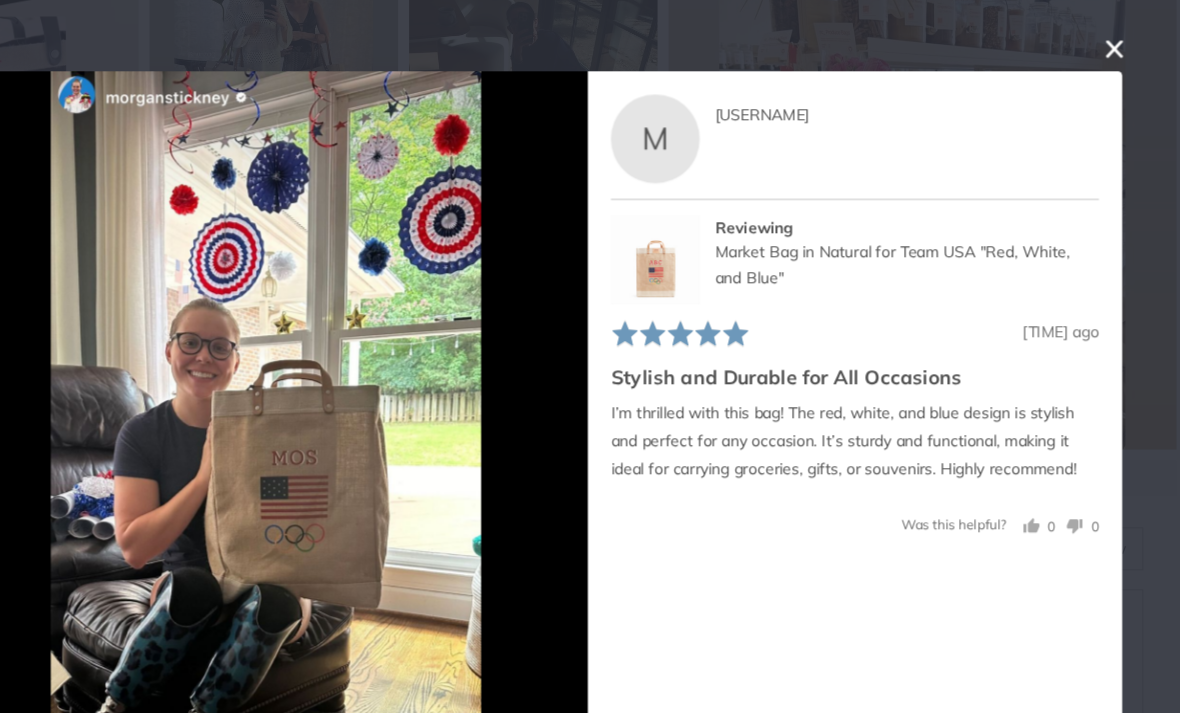 click on "User-Uploaded Media Gallery
Your browser doesn't support HTML5 videos.
Your browser doesn't support HTML5 videos.
Your browser doesn't support HTML5 videos.
Your browser doesn't support HTML5 videos.
Your browser doesn't support HTML5 videos.
Your browser doesn't support HTML5 videos.
Your browser doesn't support HTML5 videos.
Your browser doesn't support HTML5 videos.
Your browser doesn't support HTML5 videos.
Your browser doesn't support HTML5 videos.
Your browser doesn't support HTML5 videos.
Your browser doesn't support HTML5 videos.
Your browser doesn't support HTML5 videos.
Your browser doesn't support HTML5 videos." at bounding box center (590, 356) 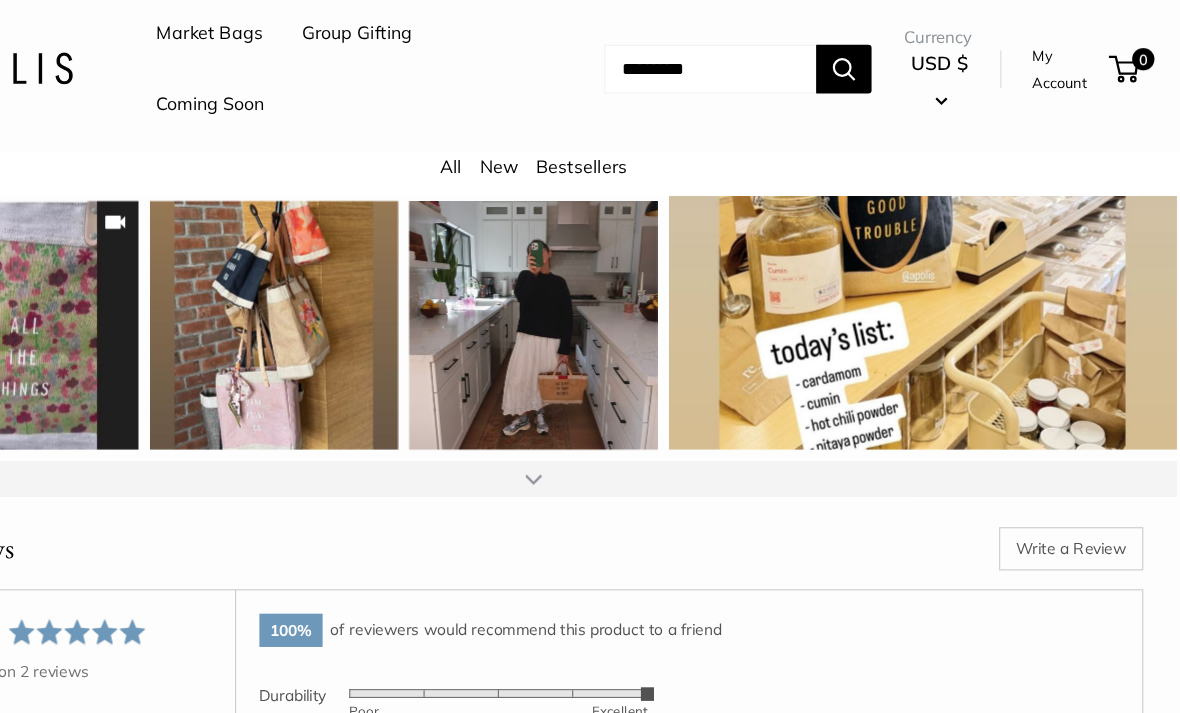 click on "Currency
USD $
AED د.إ
AFN ؋
ALL L
AMD դր.
ANG ƒ
AUD $
0" at bounding box center [1017, 74] 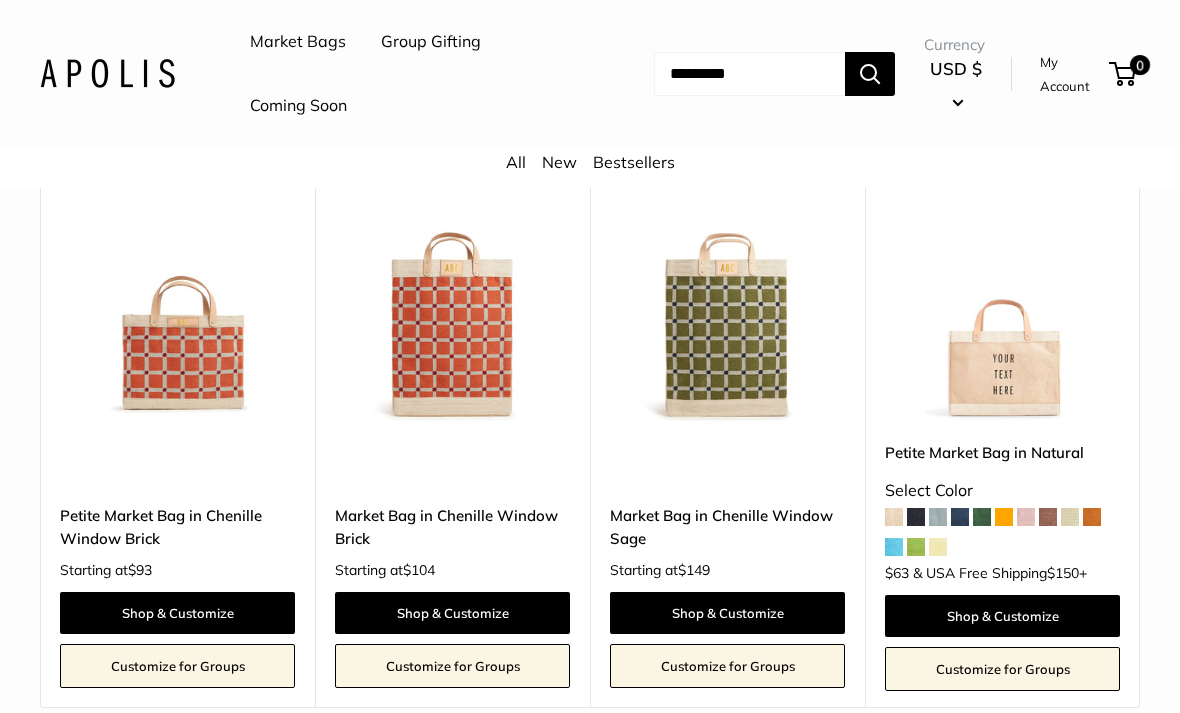 scroll, scrollTop: 3921, scrollLeft: 0, axis: vertical 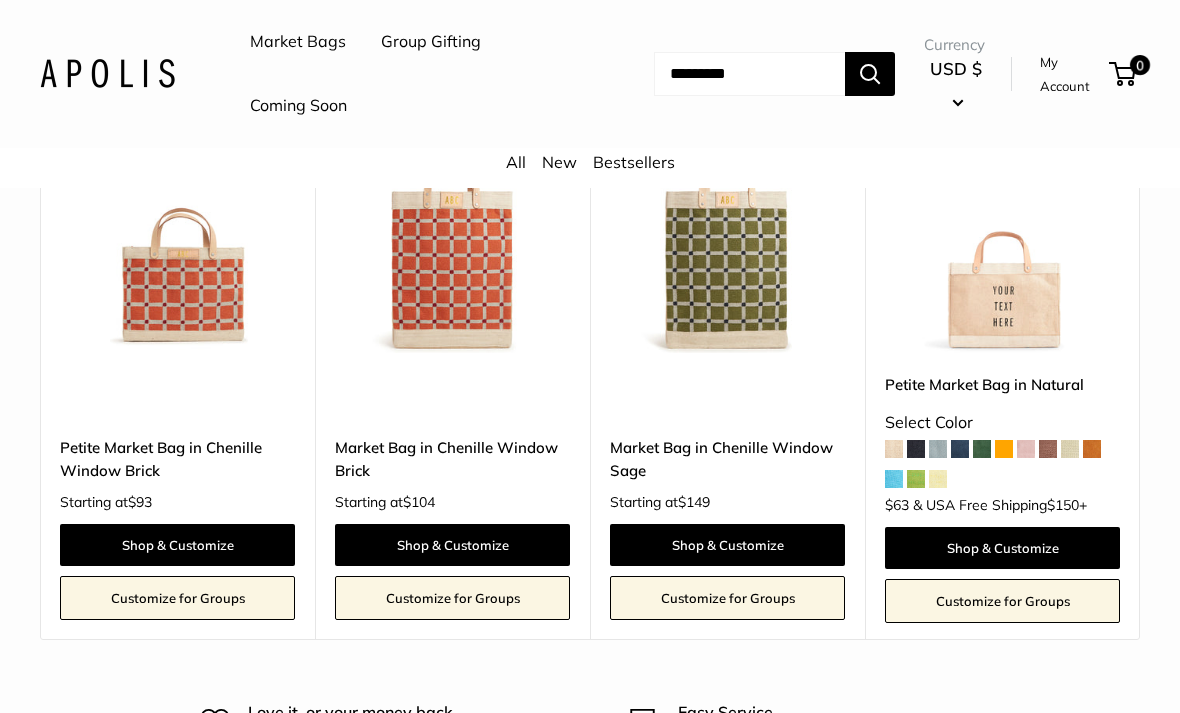 click on "Shop & Customize" at bounding box center (1002, 548) 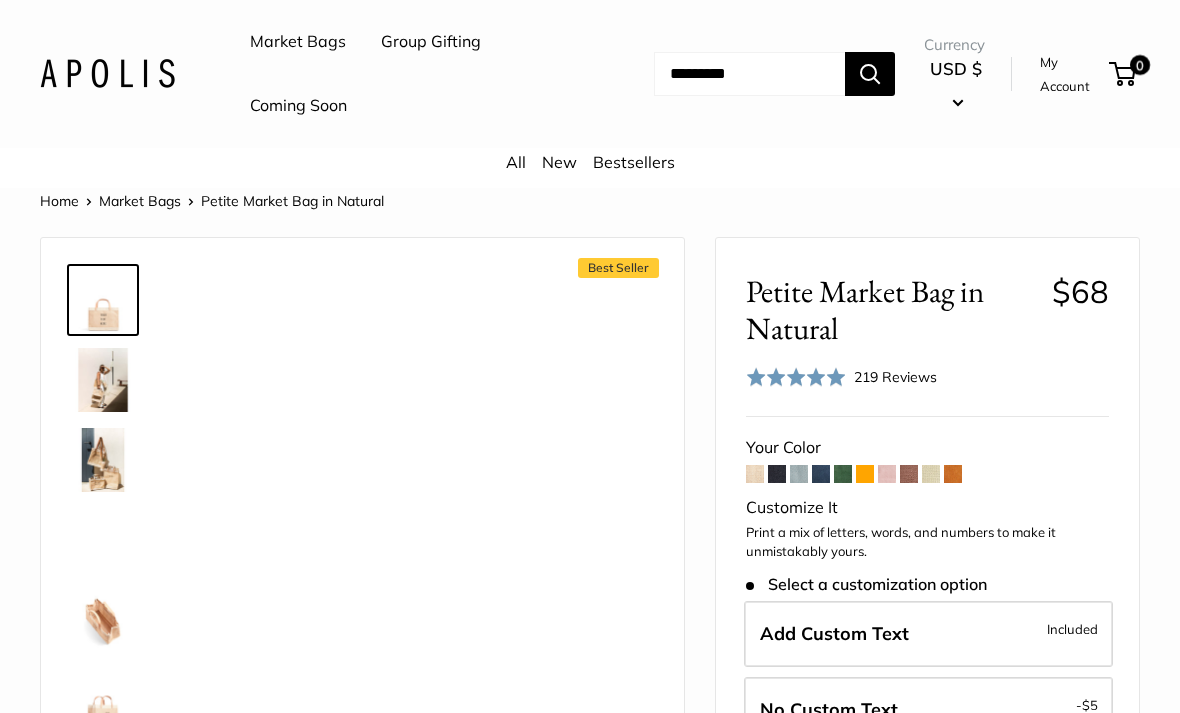 scroll, scrollTop: 0, scrollLeft: 0, axis: both 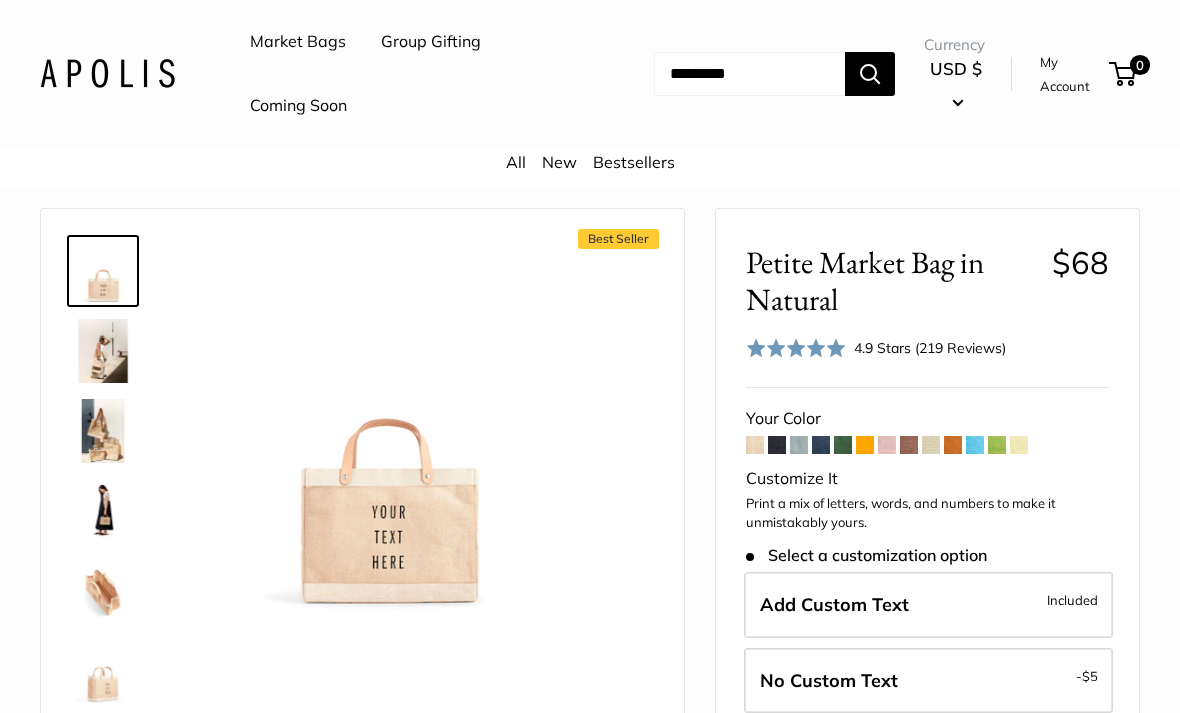 click at bounding box center [103, 351] 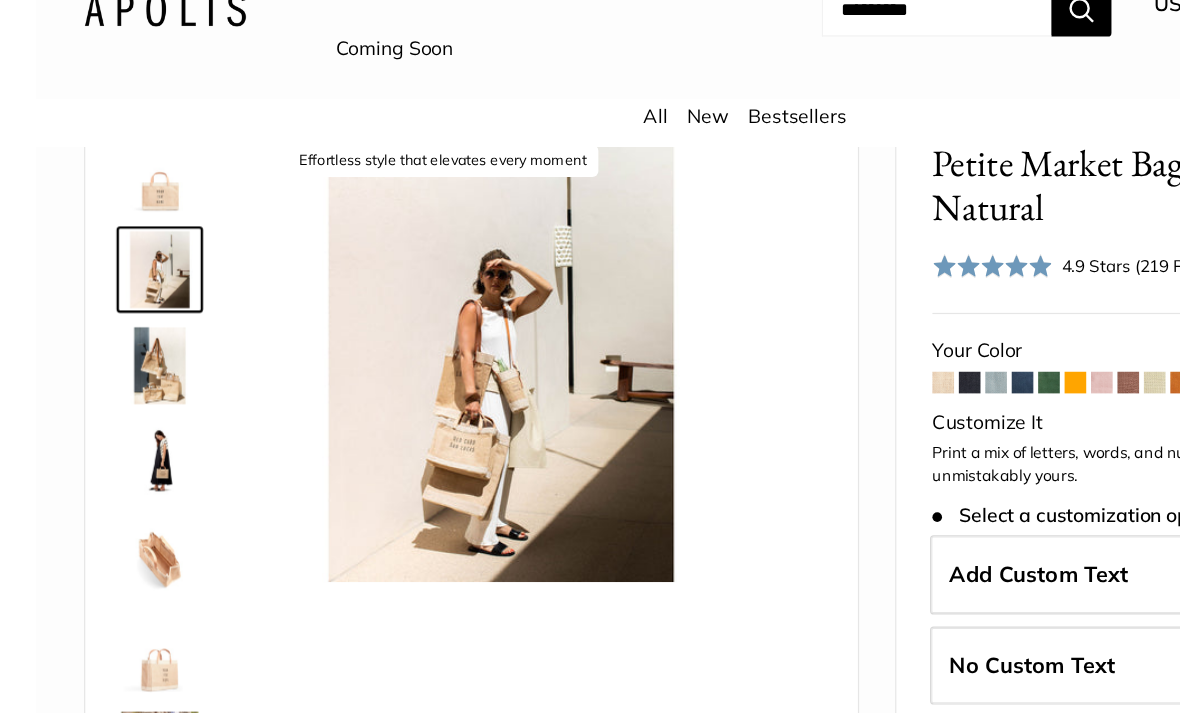 scroll, scrollTop: 90, scrollLeft: 0, axis: vertical 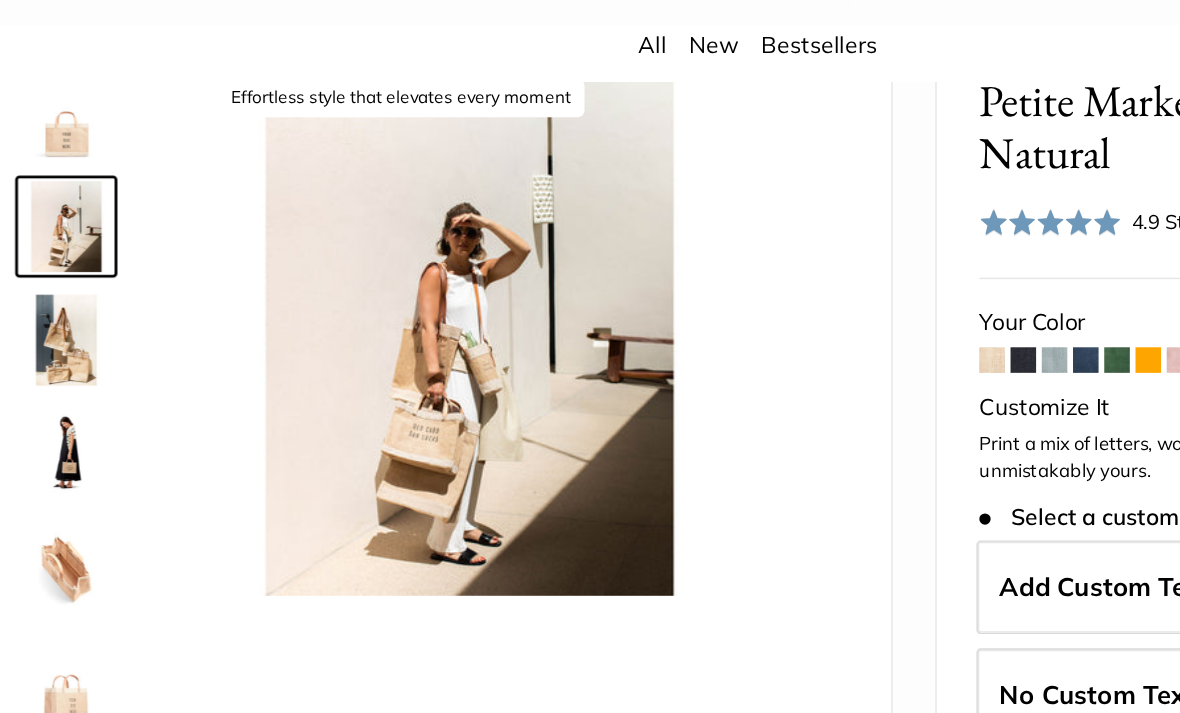 click at bounding box center [103, 450] 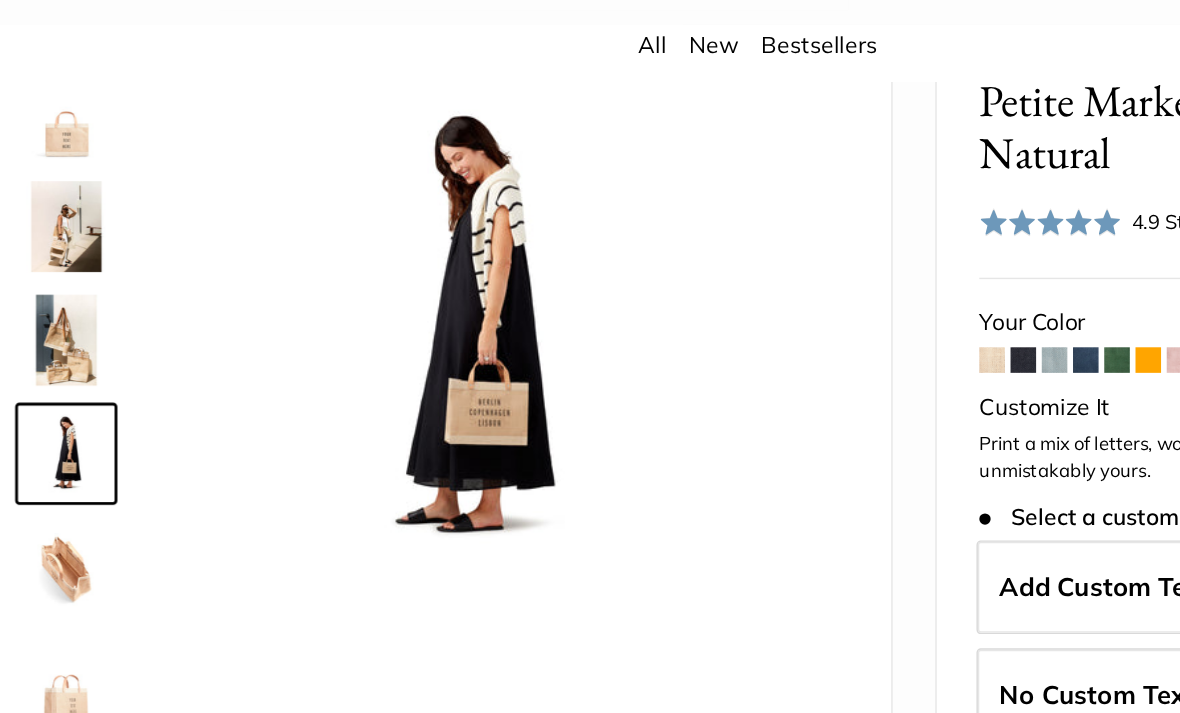click at bounding box center [103, 530] 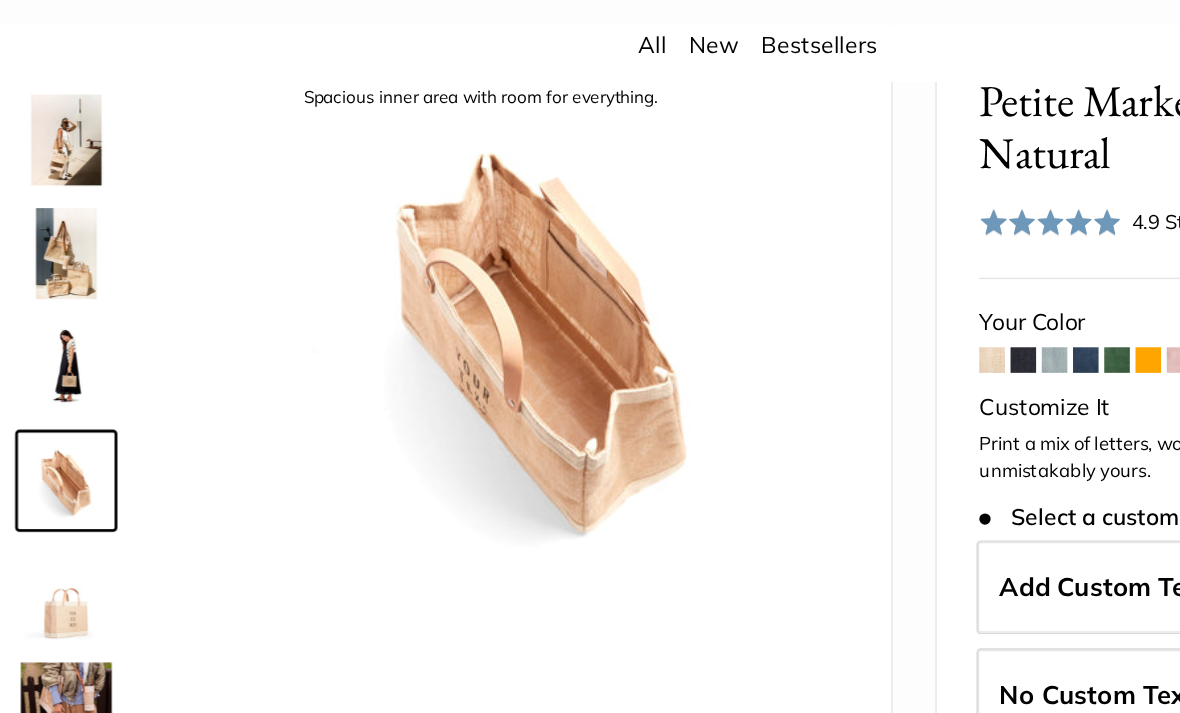 scroll, scrollTop: 62, scrollLeft: 0, axis: vertical 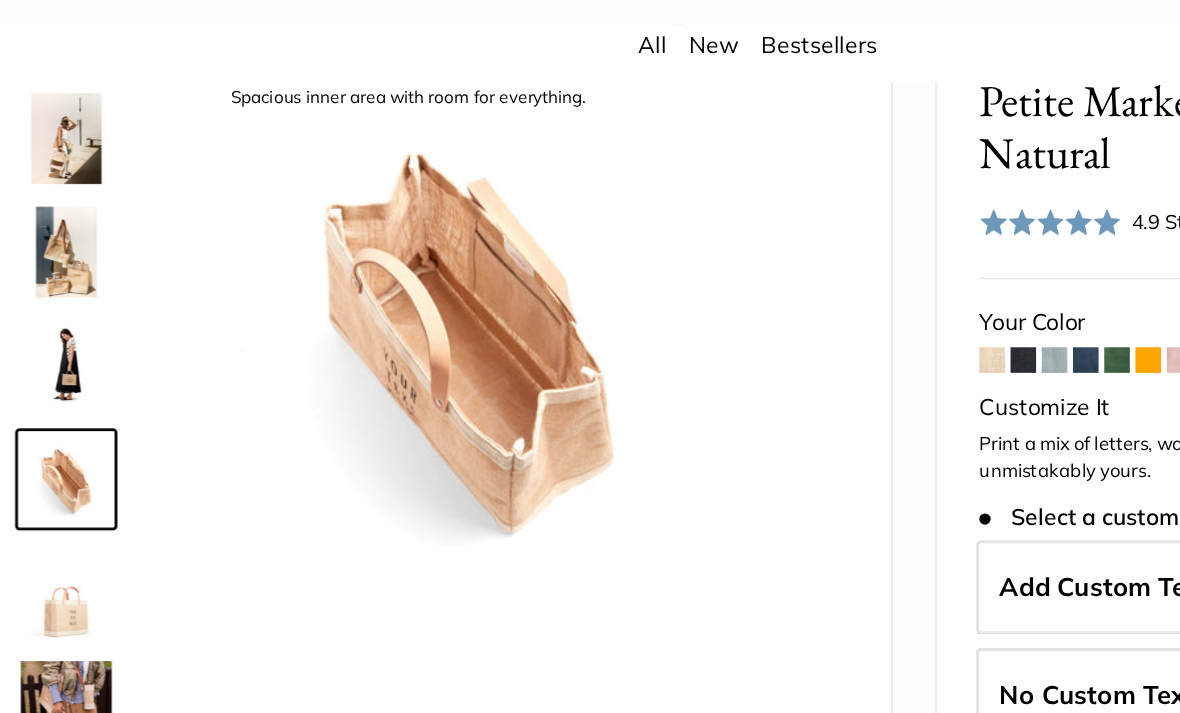 click at bounding box center (103, 548) 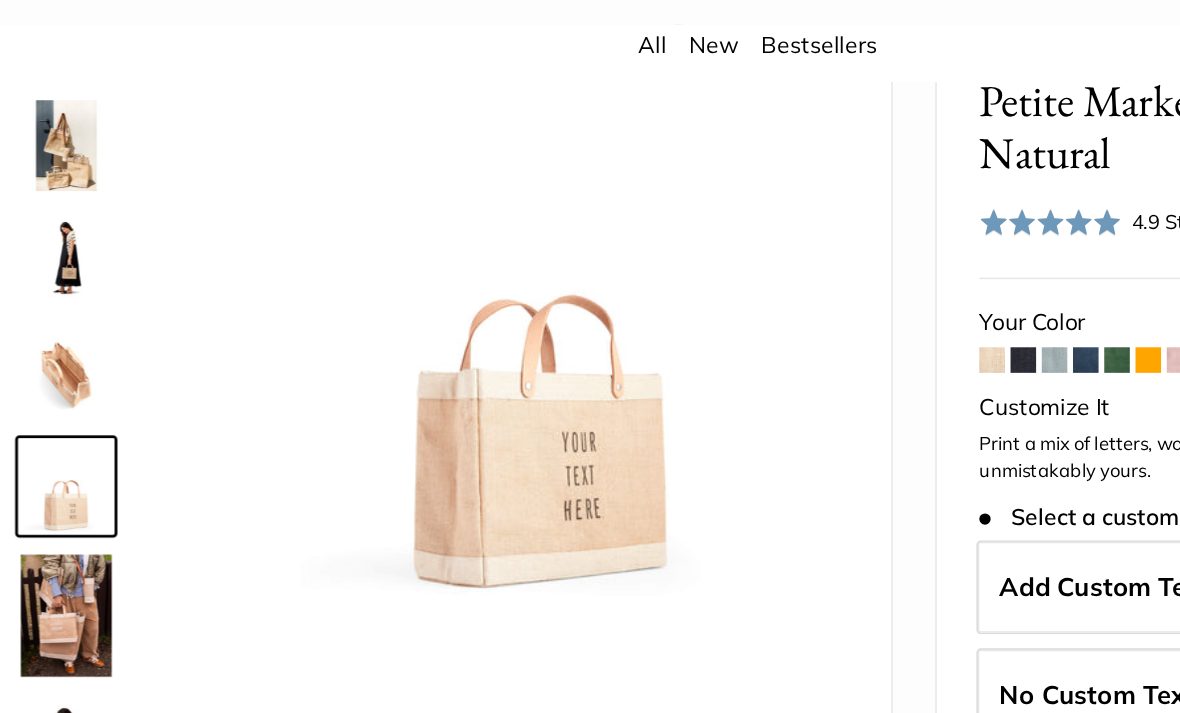 scroll, scrollTop: 142, scrollLeft: 0, axis: vertical 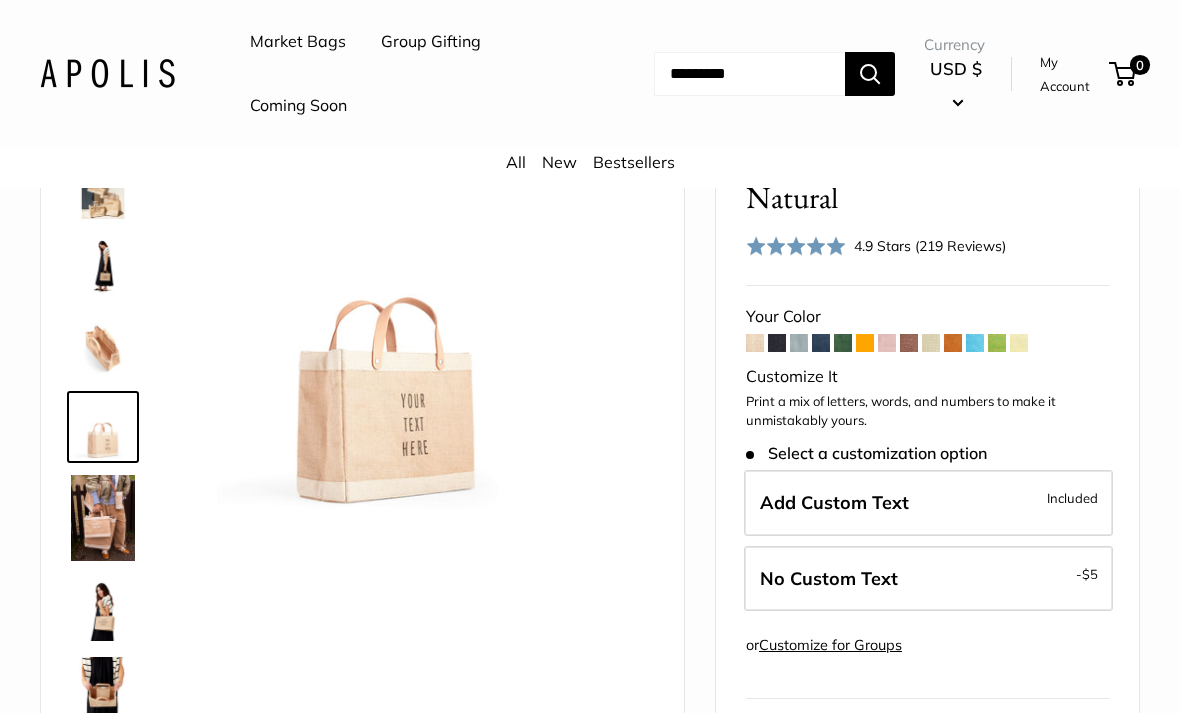 click at bounding box center [777, 343] 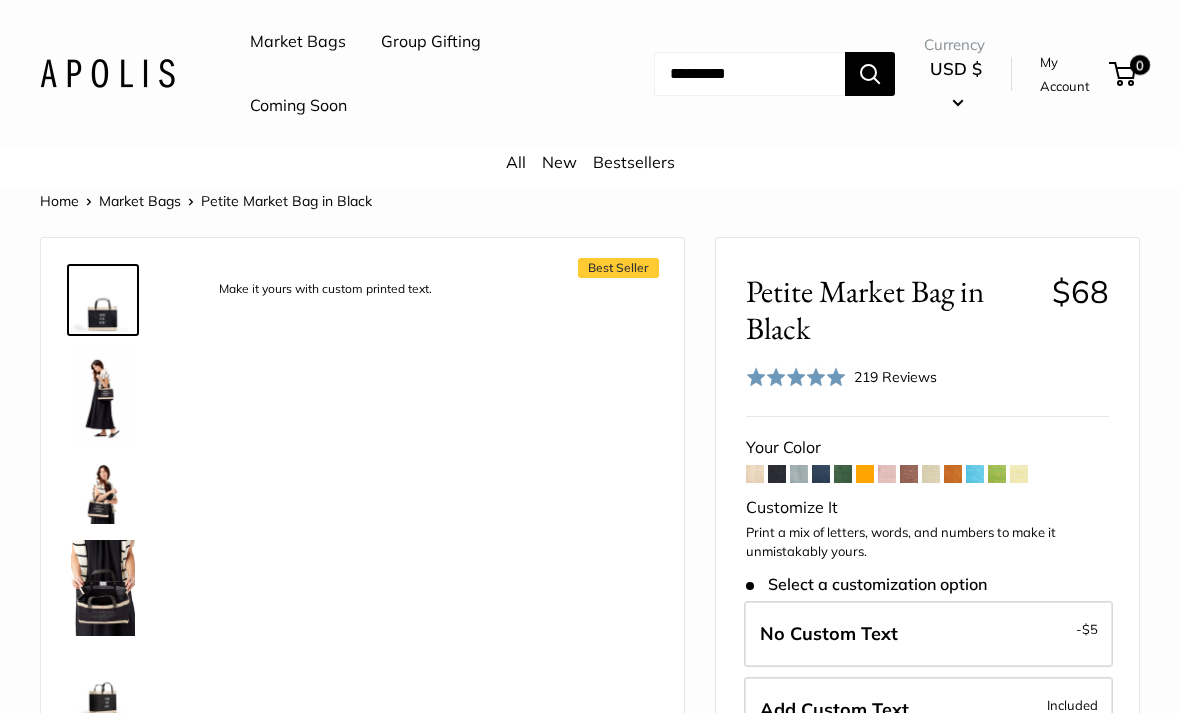 scroll, scrollTop: 0, scrollLeft: 0, axis: both 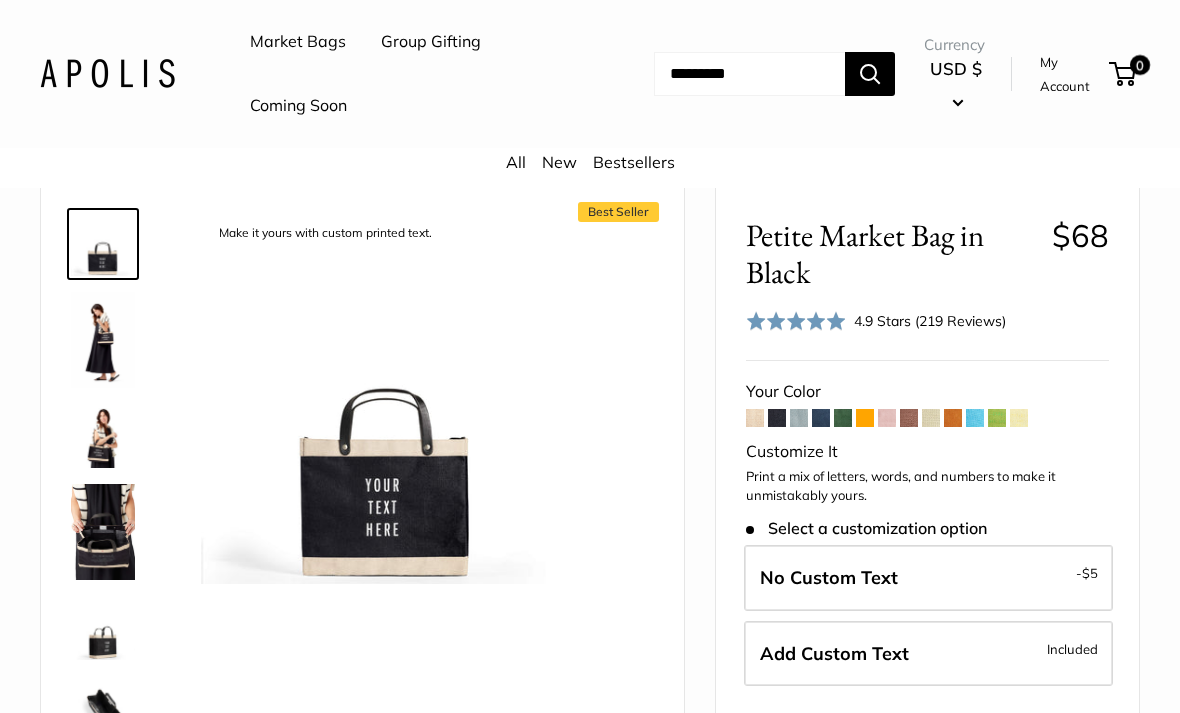 click at bounding box center (799, 418) 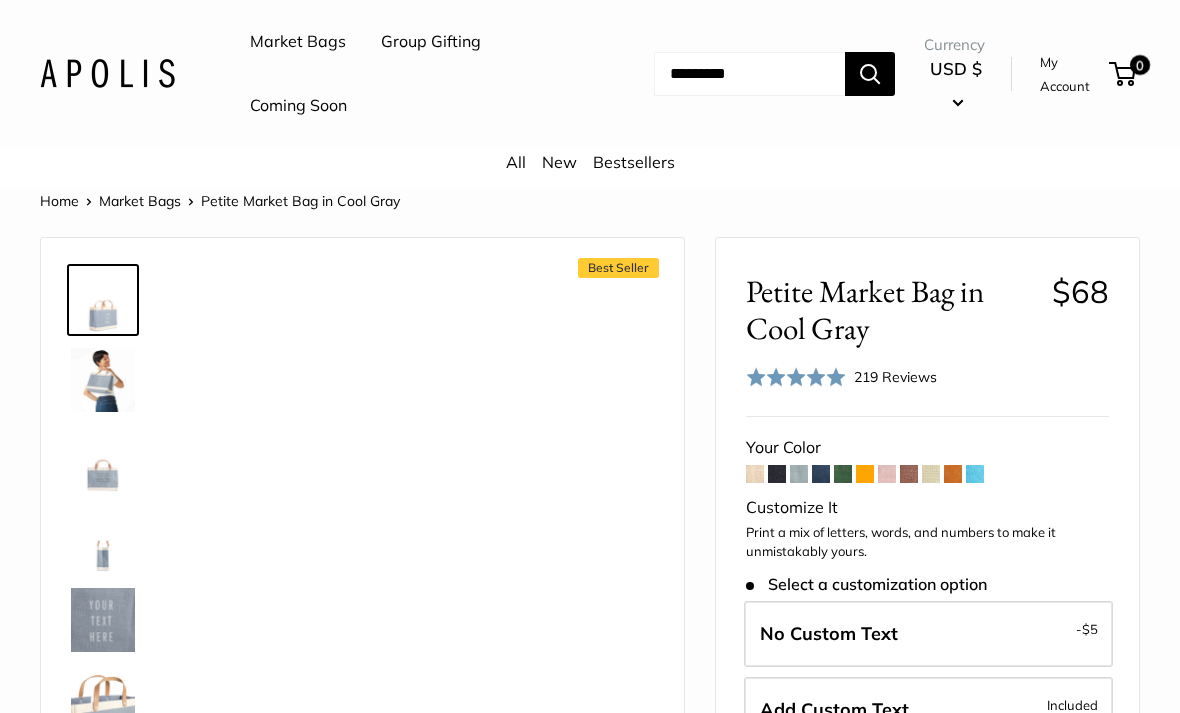 scroll, scrollTop: 0, scrollLeft: 0, axis: both 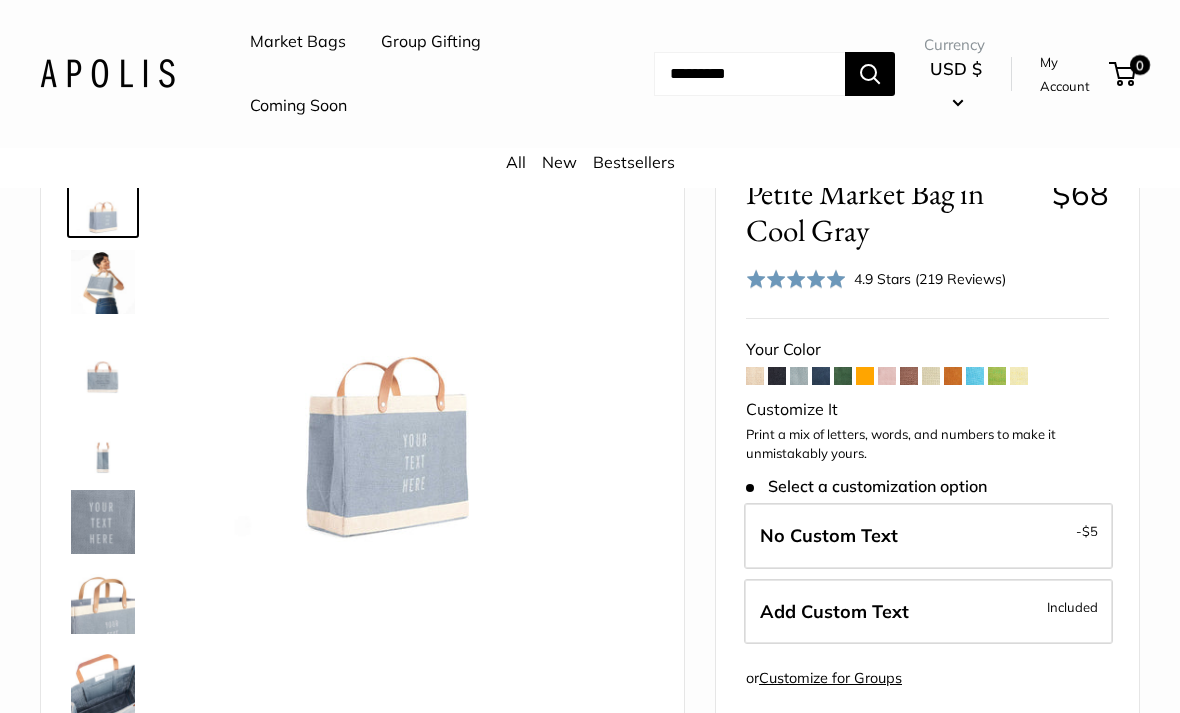 click at bounding box center (931, 376) 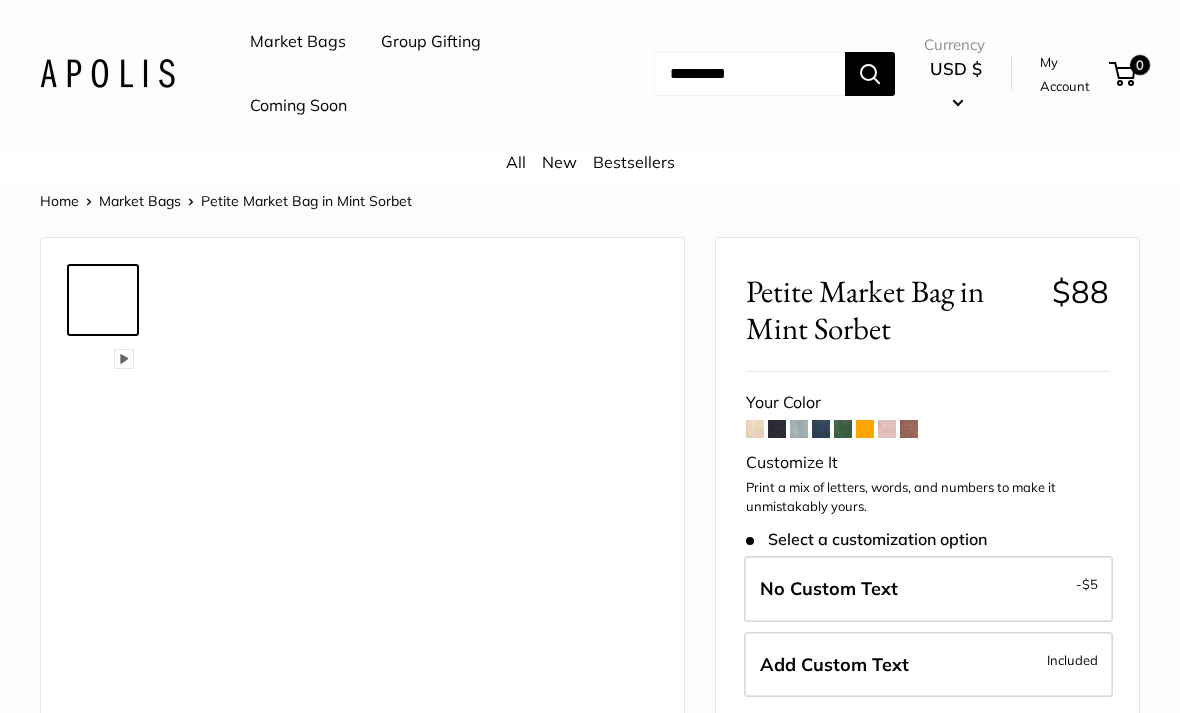scroll, scrollTop: 0, scrollLeft: 0, axis: both 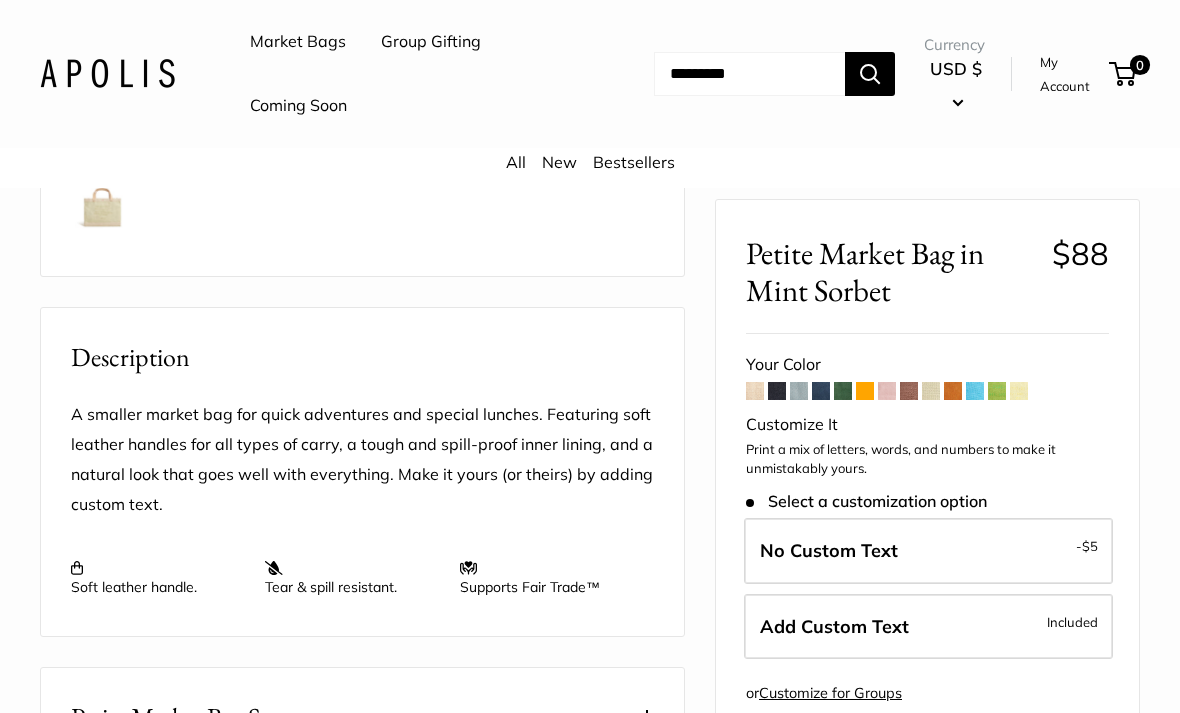 click on "Add Custom Text
Included" at bounding box center (928, 627) 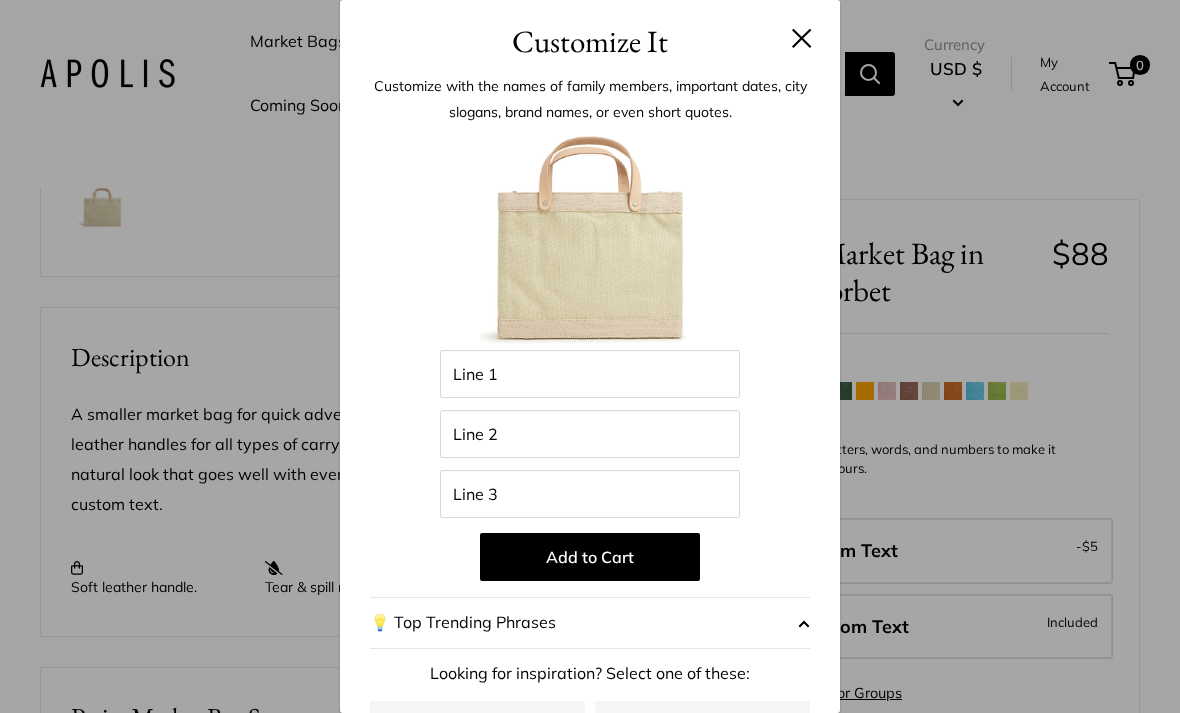 scroll, scrollTop: 0, scrollLeft: 0, axis: both 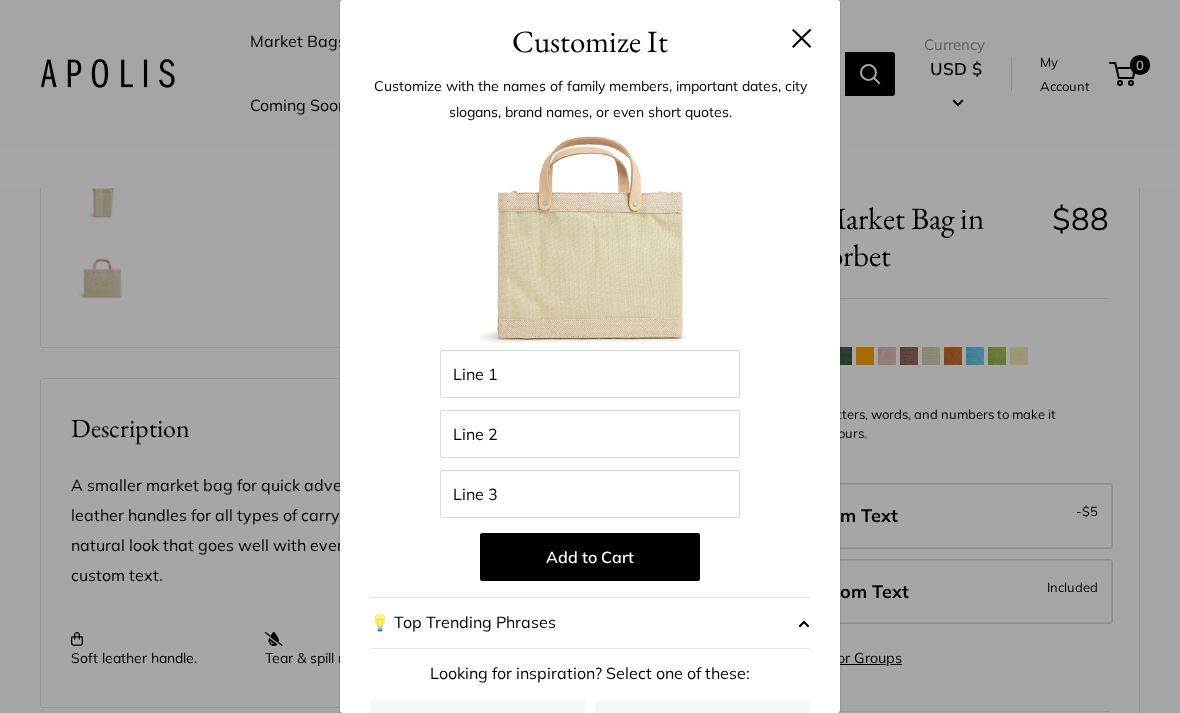 click at bounding box center (802, 38) 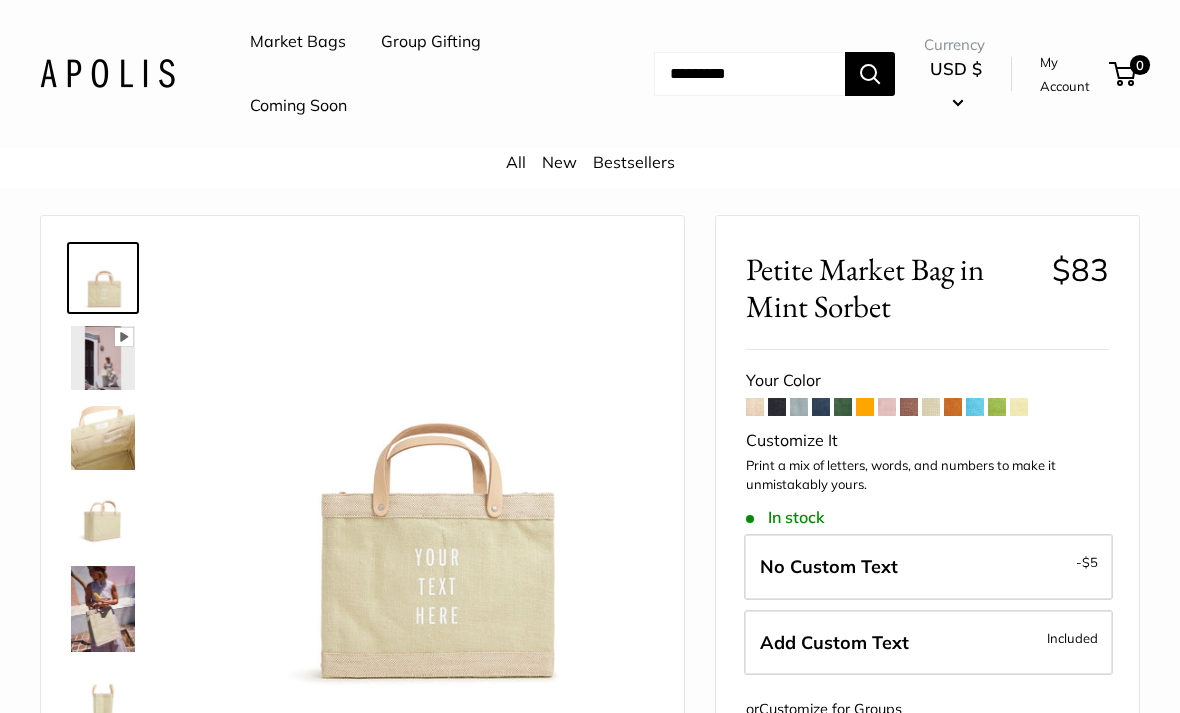 scroll, scrollTop: 0, scrollLeft: 0, axis: both 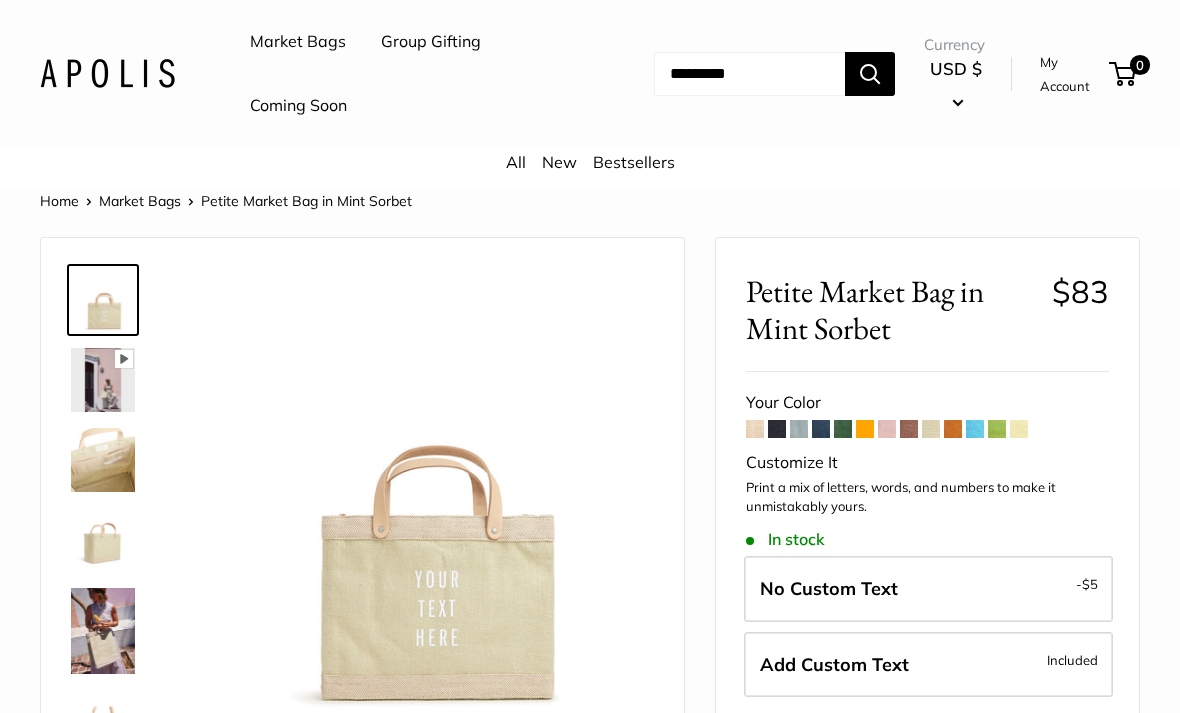 click at bounding box center (103, 460) 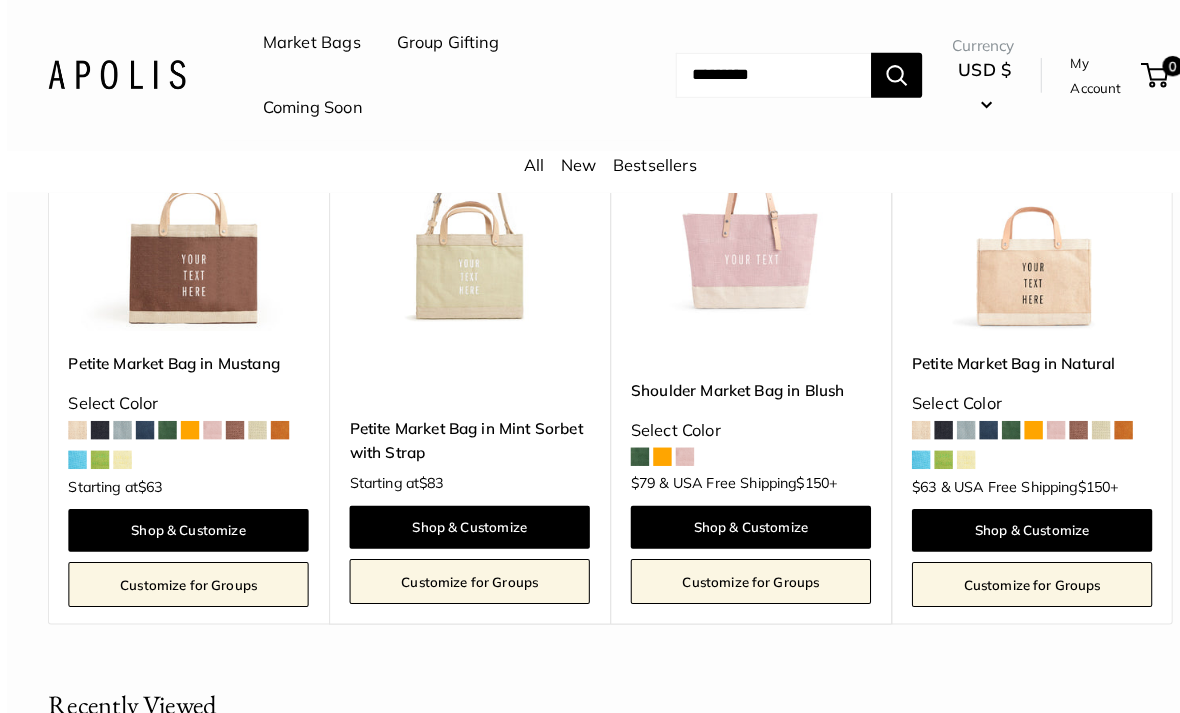 scroll, scrollTop: 3123, scrollLeft: 0, axis: vertical 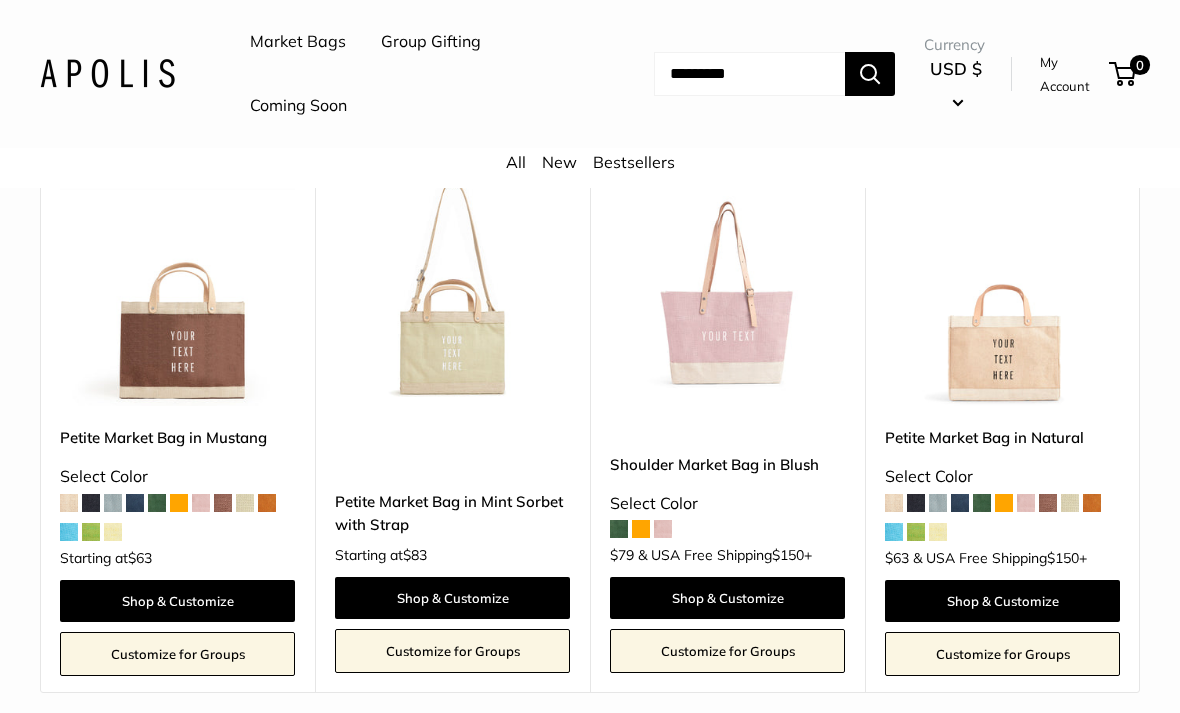 click on "Shop & Customize" at bounding box center (727, 598) 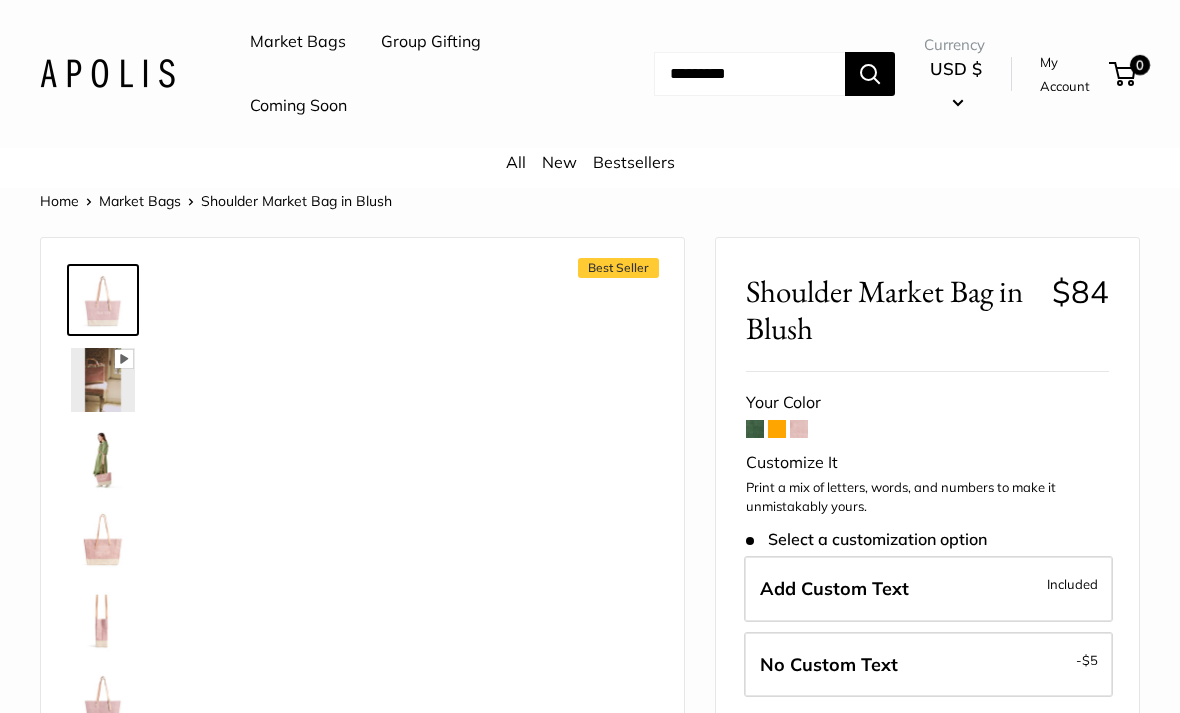 scroll, scrollTop: 0, scrollLeft: 0, axis: both 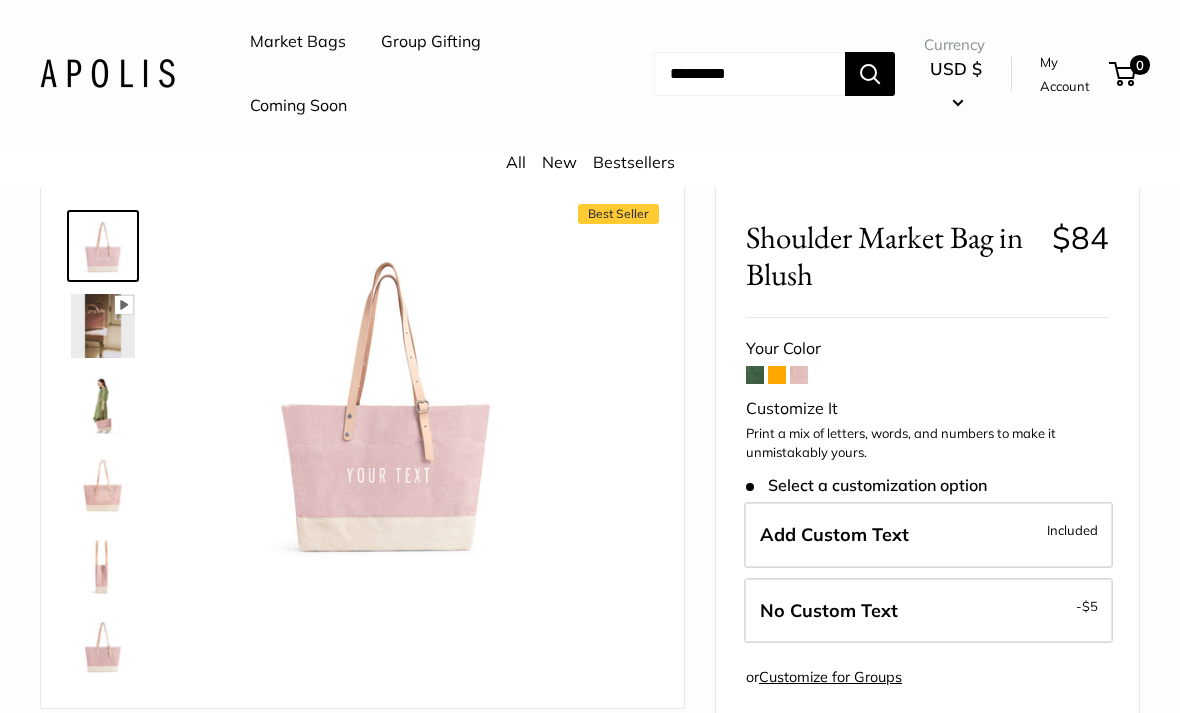 click at bounding box center [777, 375] 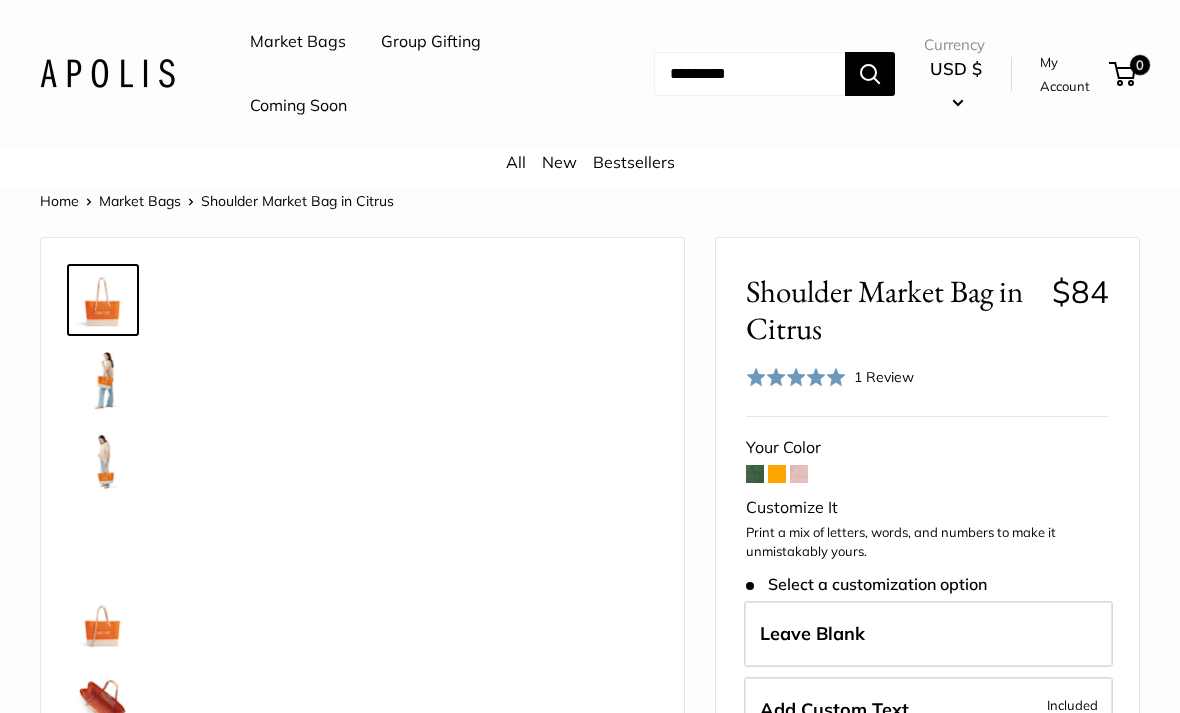 scroll, scrollTop: 0, scrollLeft: 0, axis: both 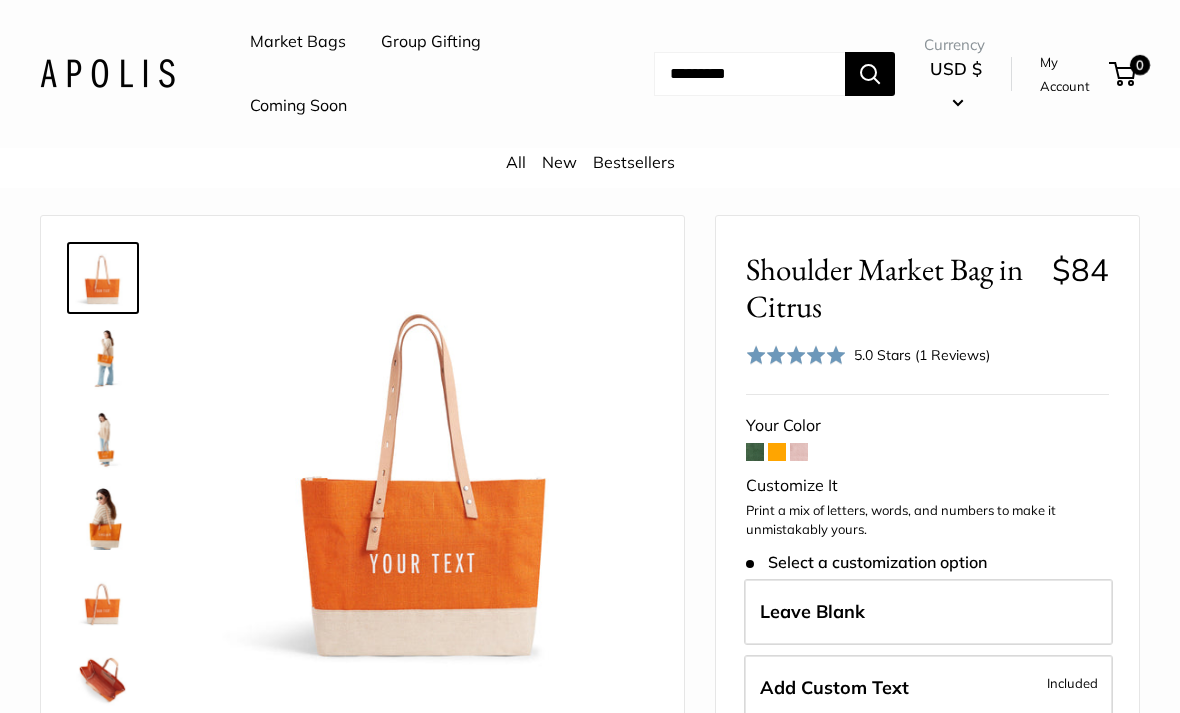 click at bounding box center (755, 452) 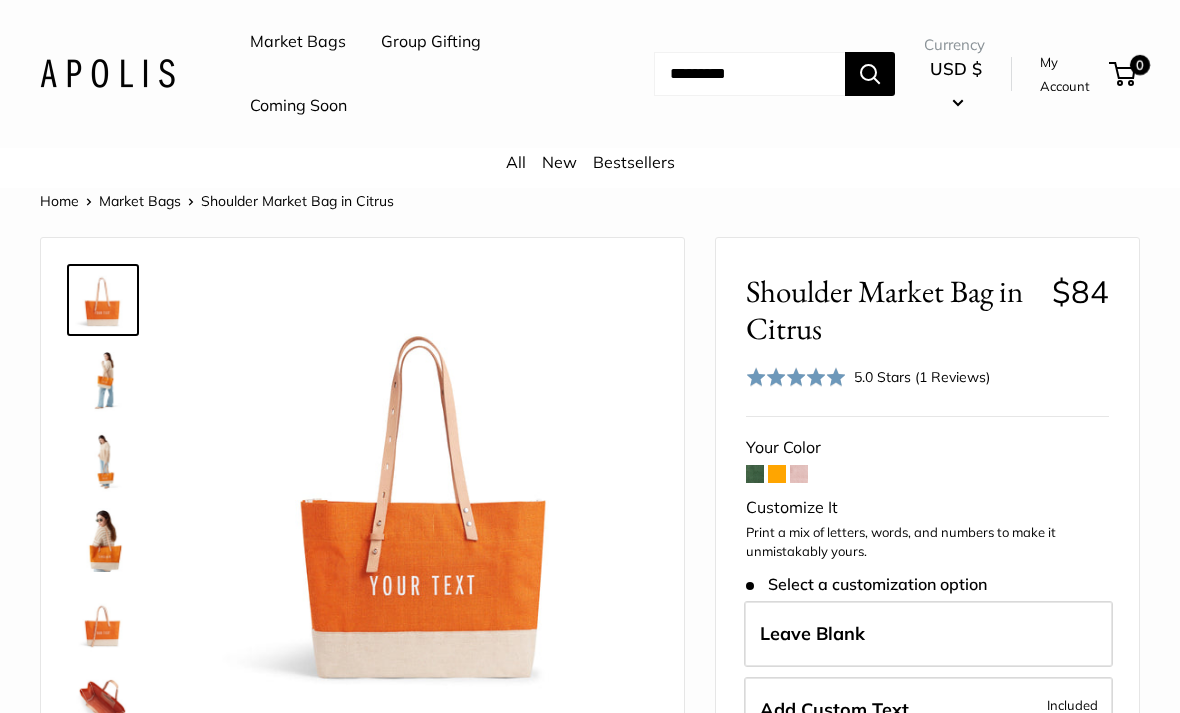scroll, scrollTop: 86, scrollLeft: 0, axis: vertical 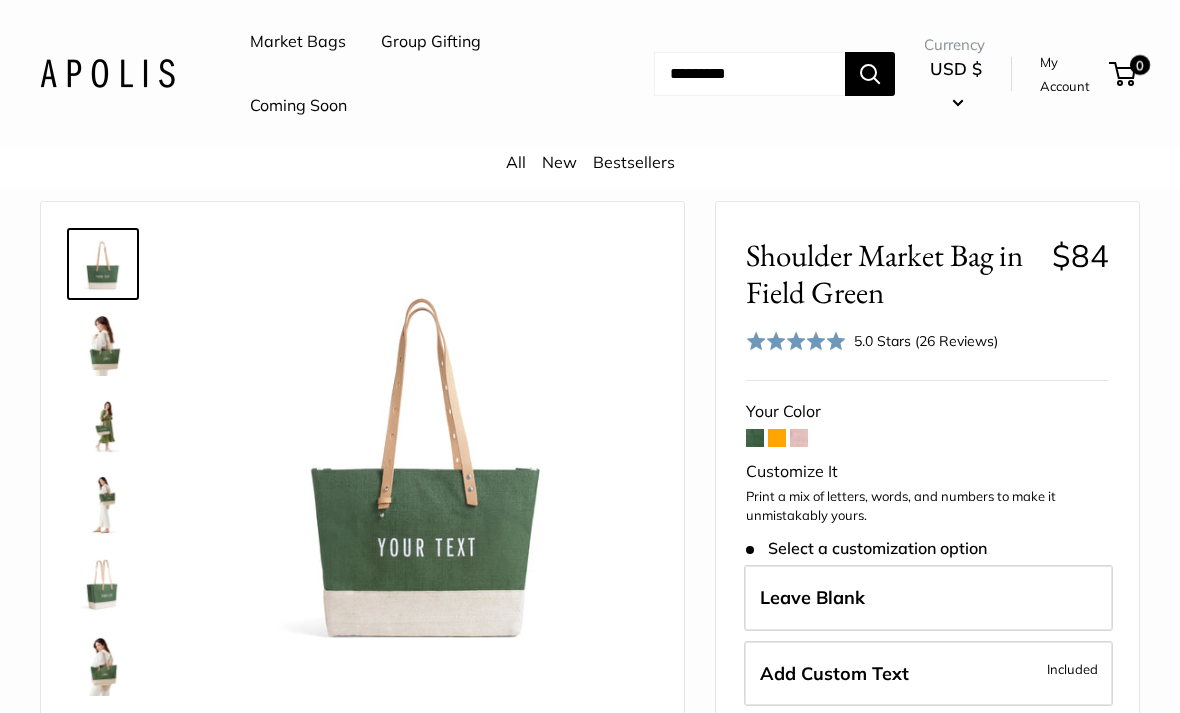 click at bounding box center [799, 438] 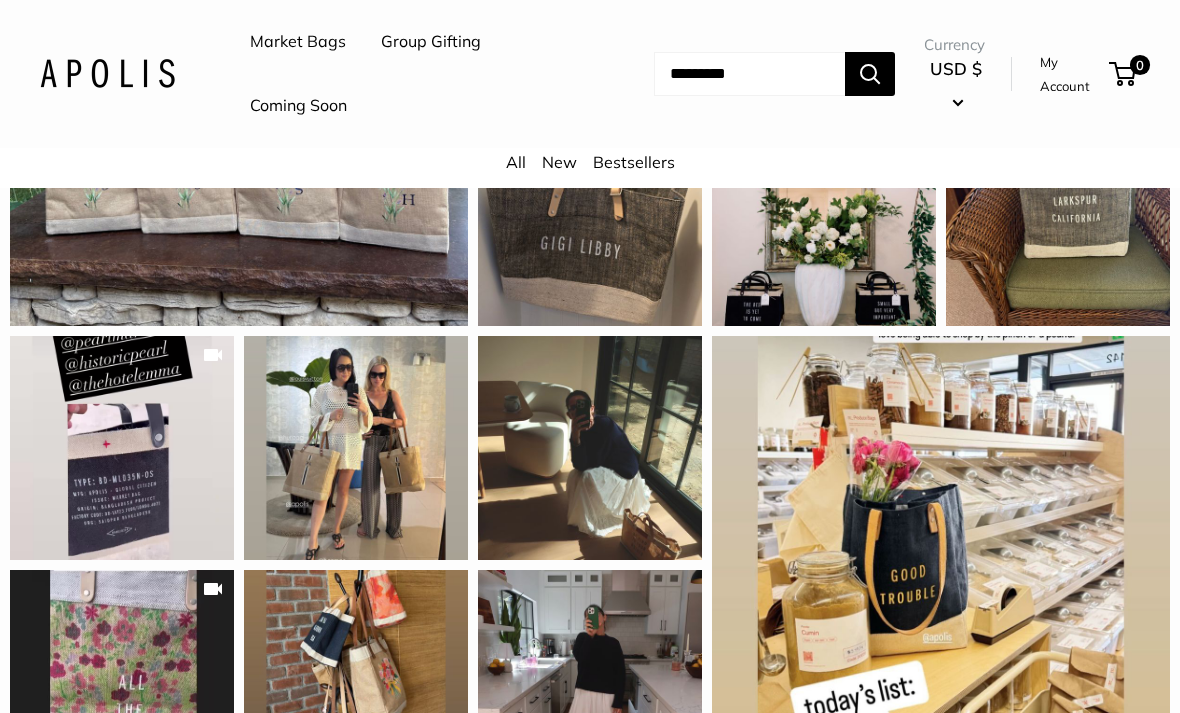 scroll, scrollTop: 2089, scrollLeft: 0, axis: vertical 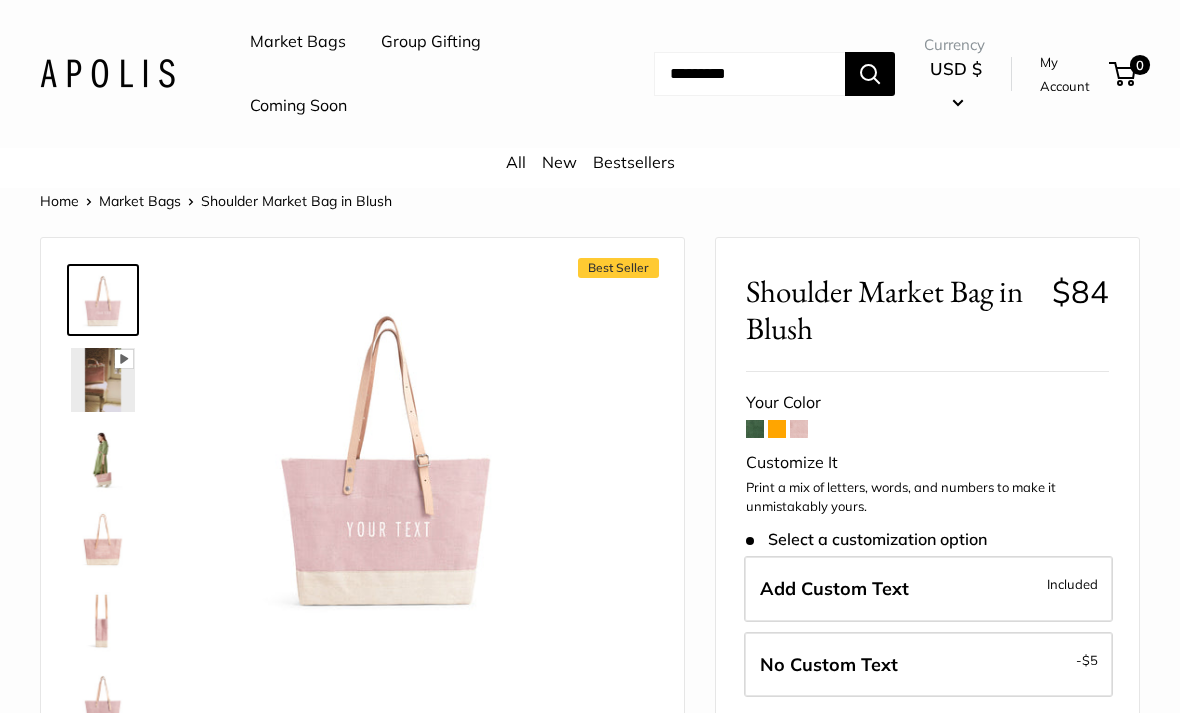 click at bounding box center [103, 380] 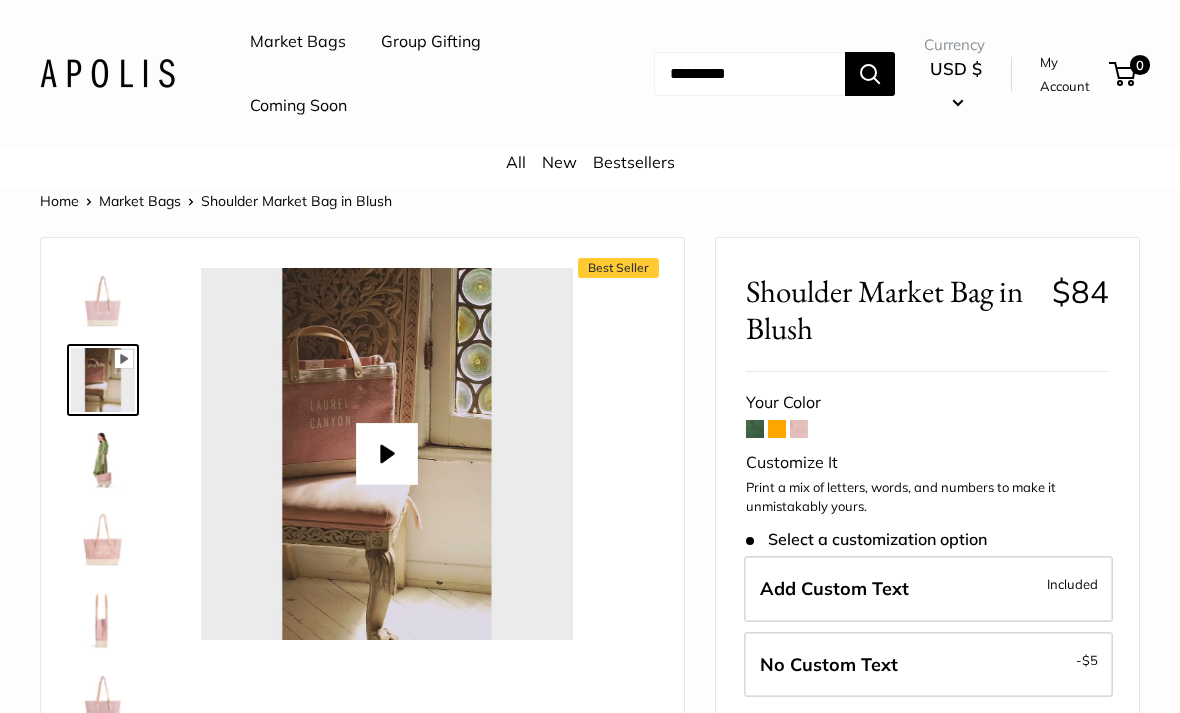 click on "Play" at bounding box center [387, 454] 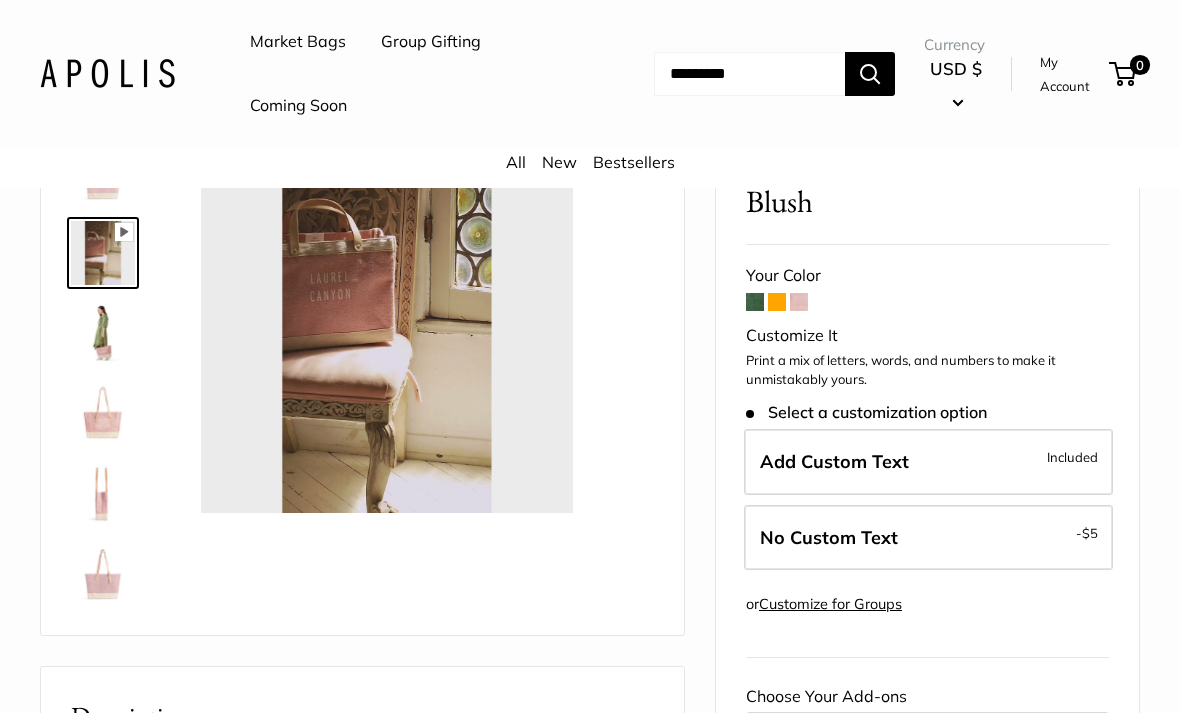 scroll, scrollTop: 124, scrollLeft: 0, axis: vertical 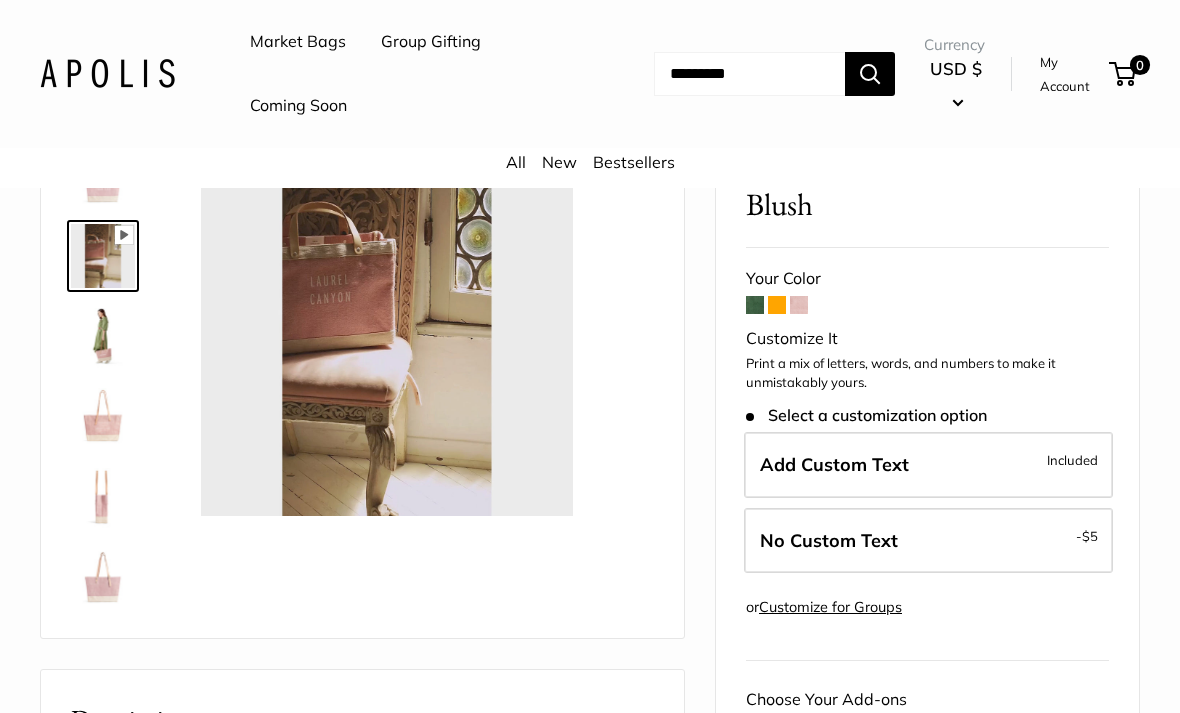 type on "*****" 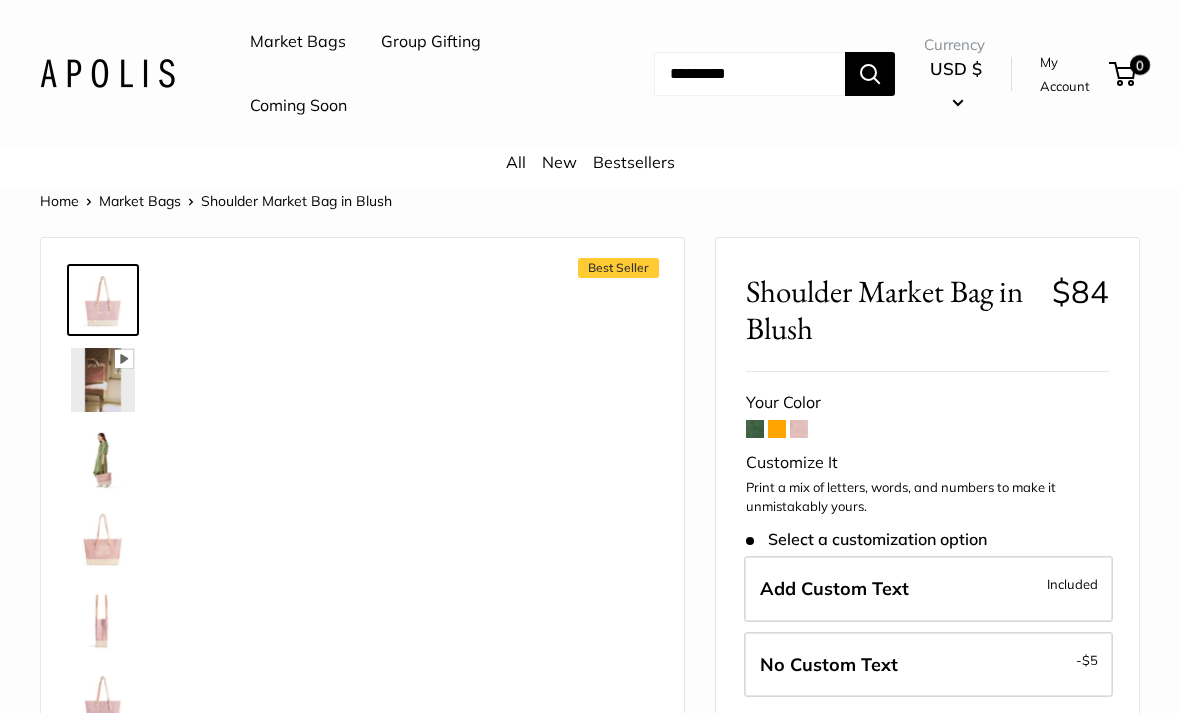 scroll, scrollTop: 0, scrollLeft: 0, axis: both 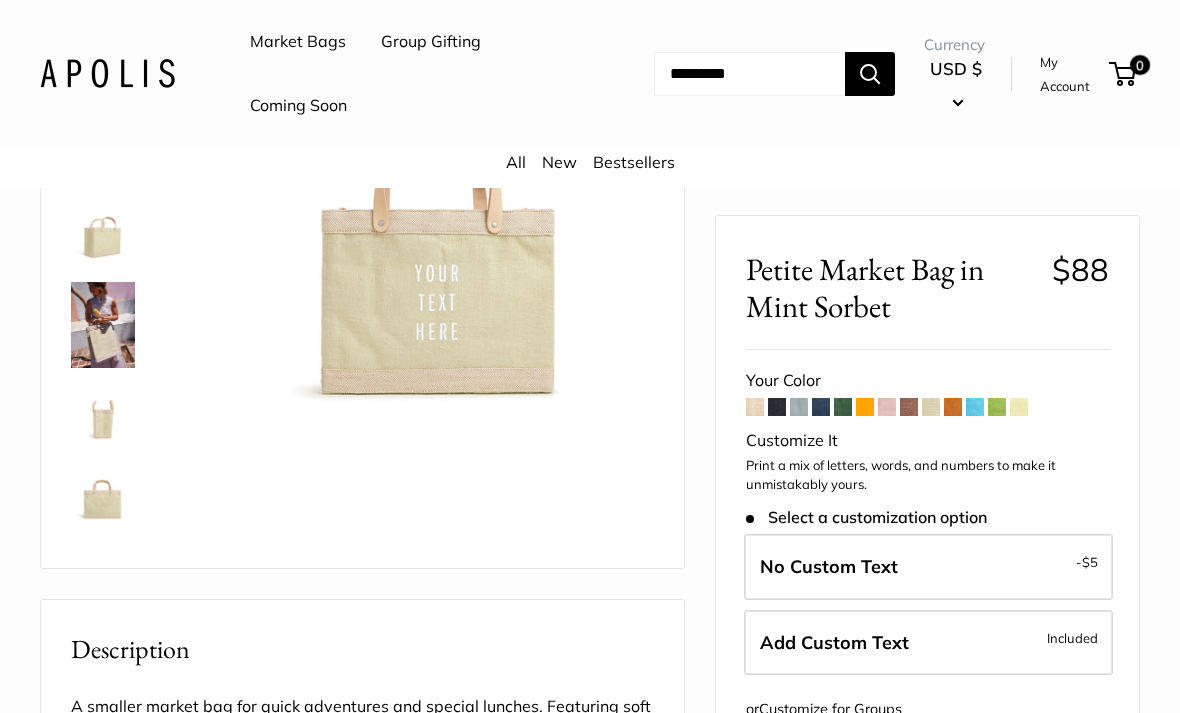 click at bounding box center (755, 407) 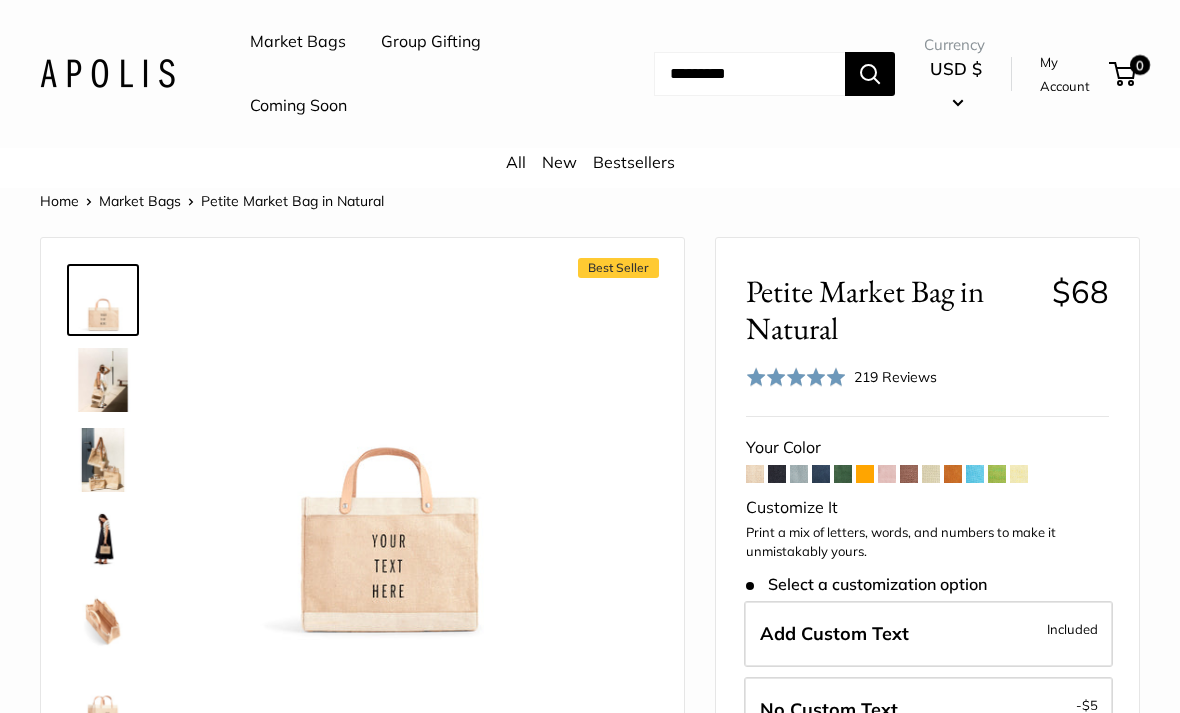 scroll, scrollTop: 0, scrollLeft: 0, axis: both 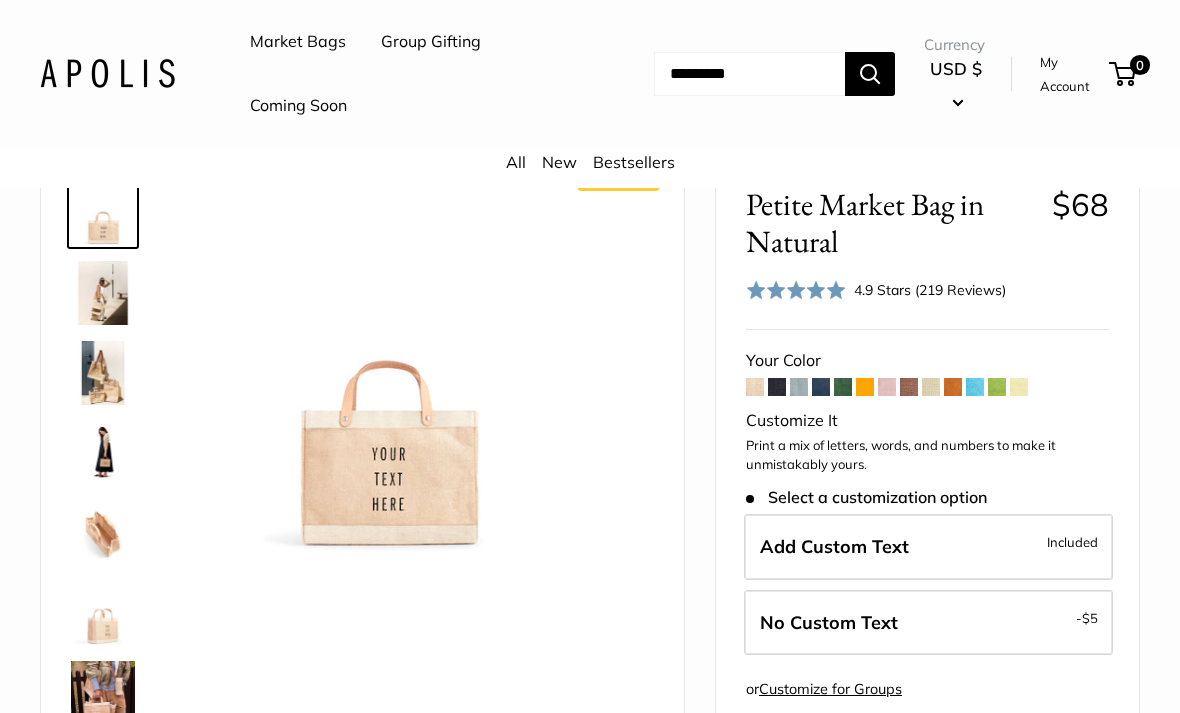 click at bounding box center (755, 387) 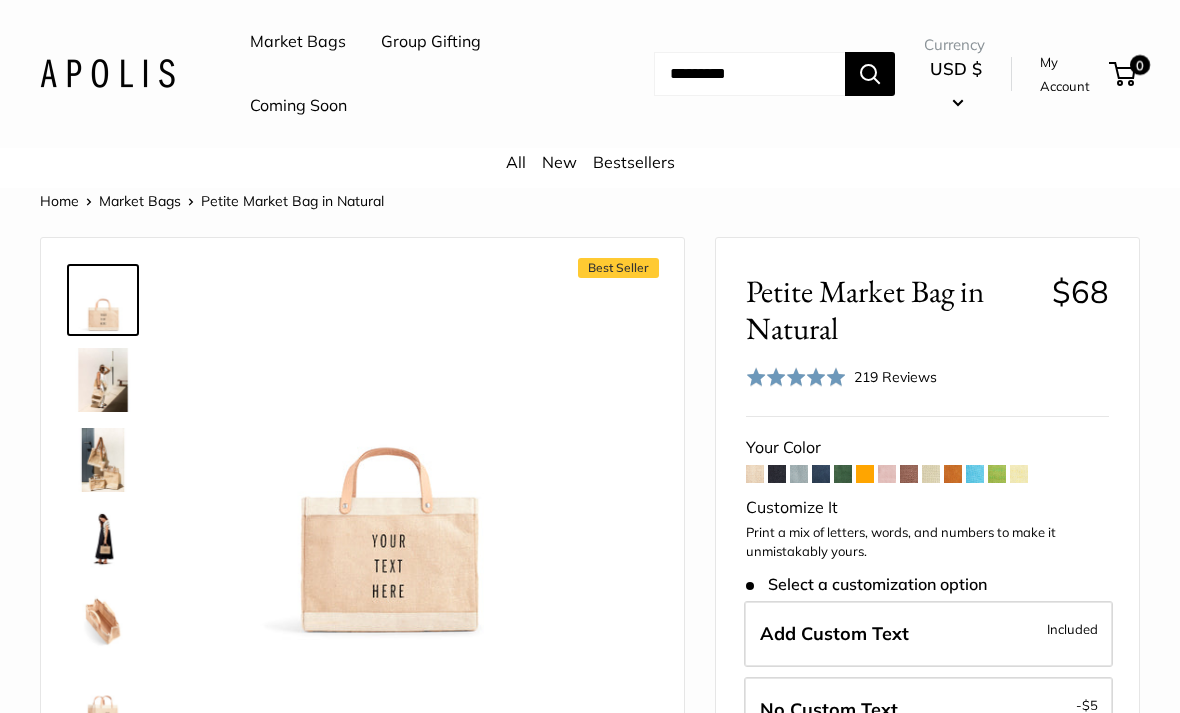 scroll, scrollTop: 0, scrollLeft: 0, axis: both 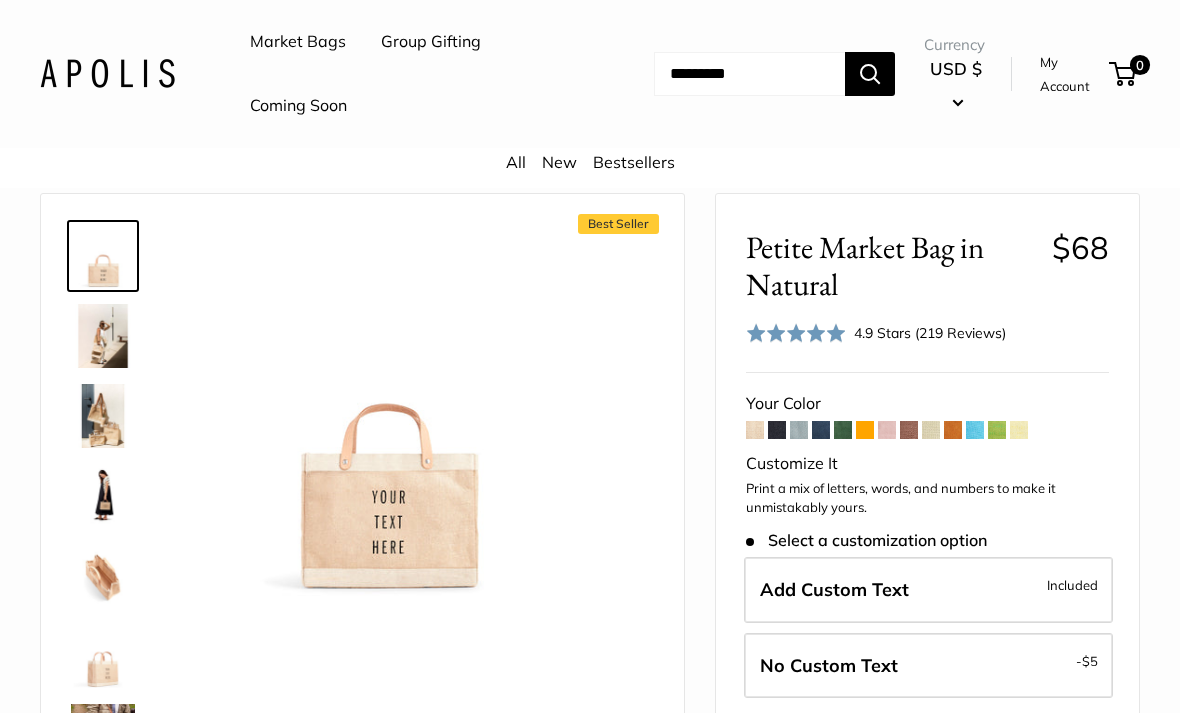click at bounding box center (1019, 430) 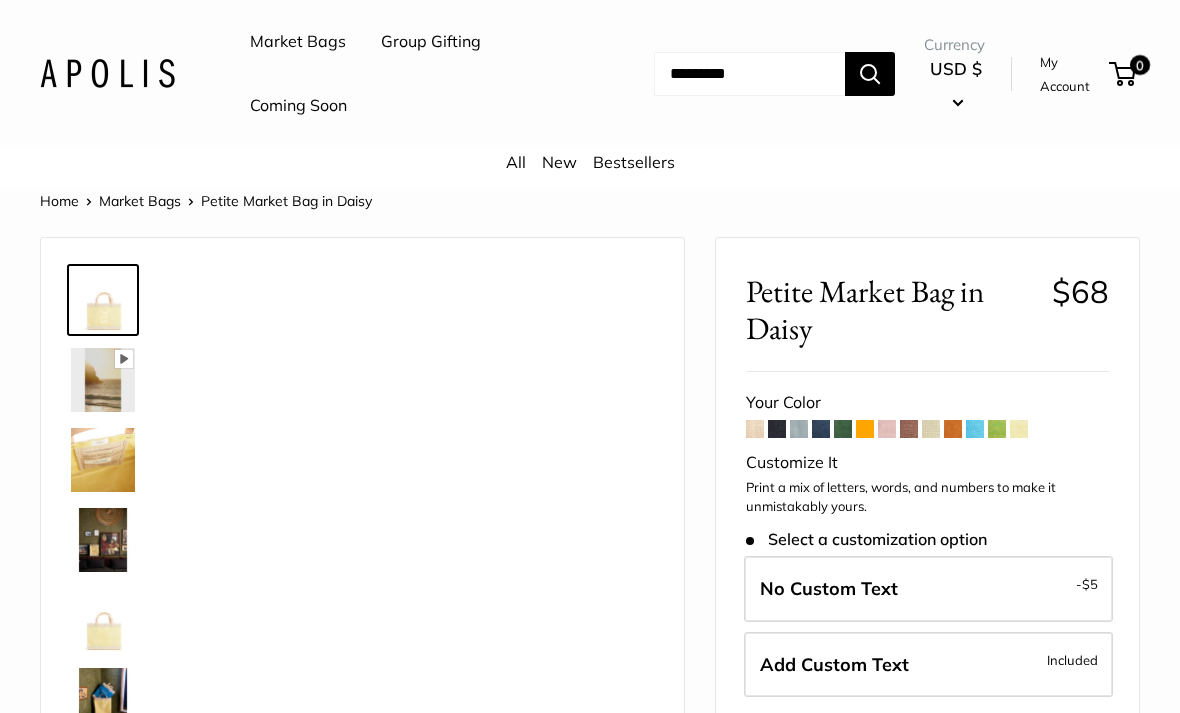 scroll, scrollTop: 0, scrollLeft: 0, axis: both 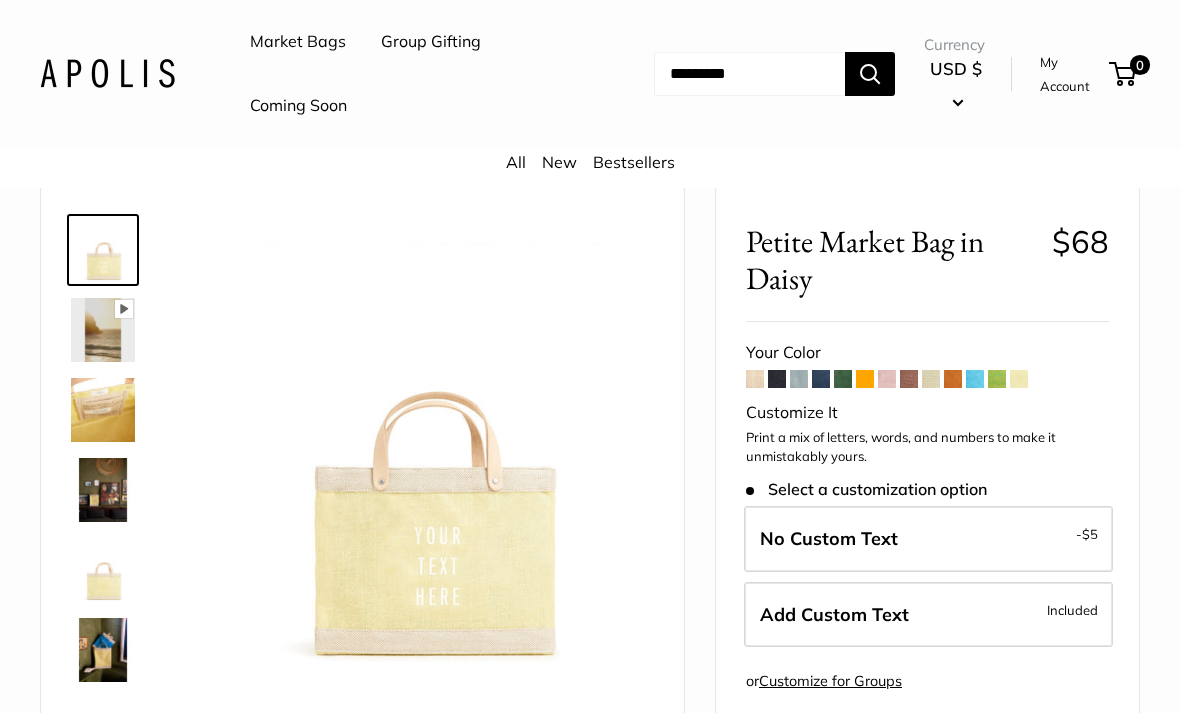 click at bounding box center (755, 379) 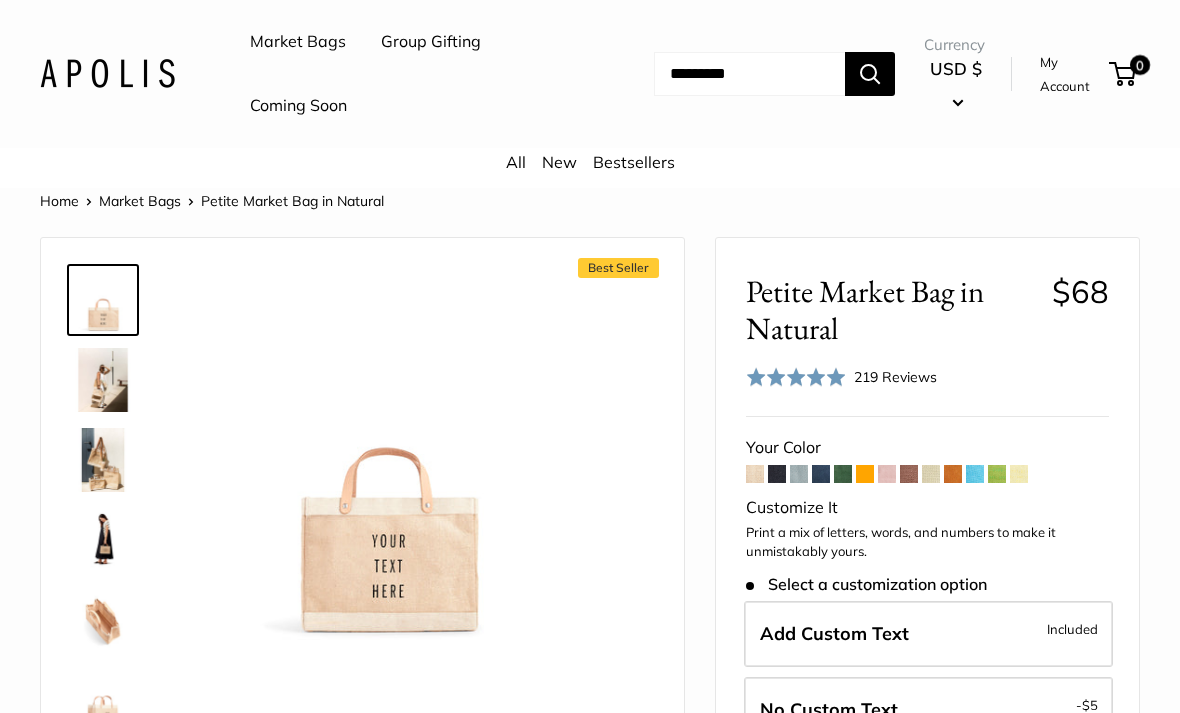 scroll, scrollTop: 0, scrollLeft: 0, axis: both 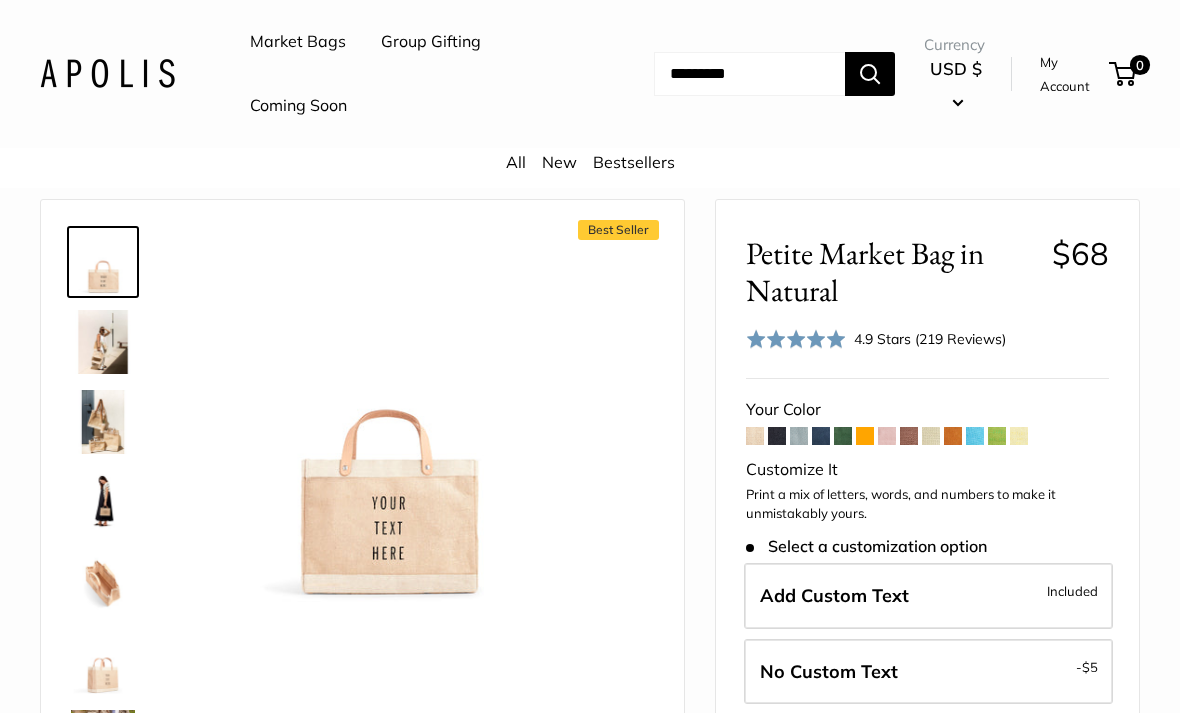 click at bounding box center [887, 436] 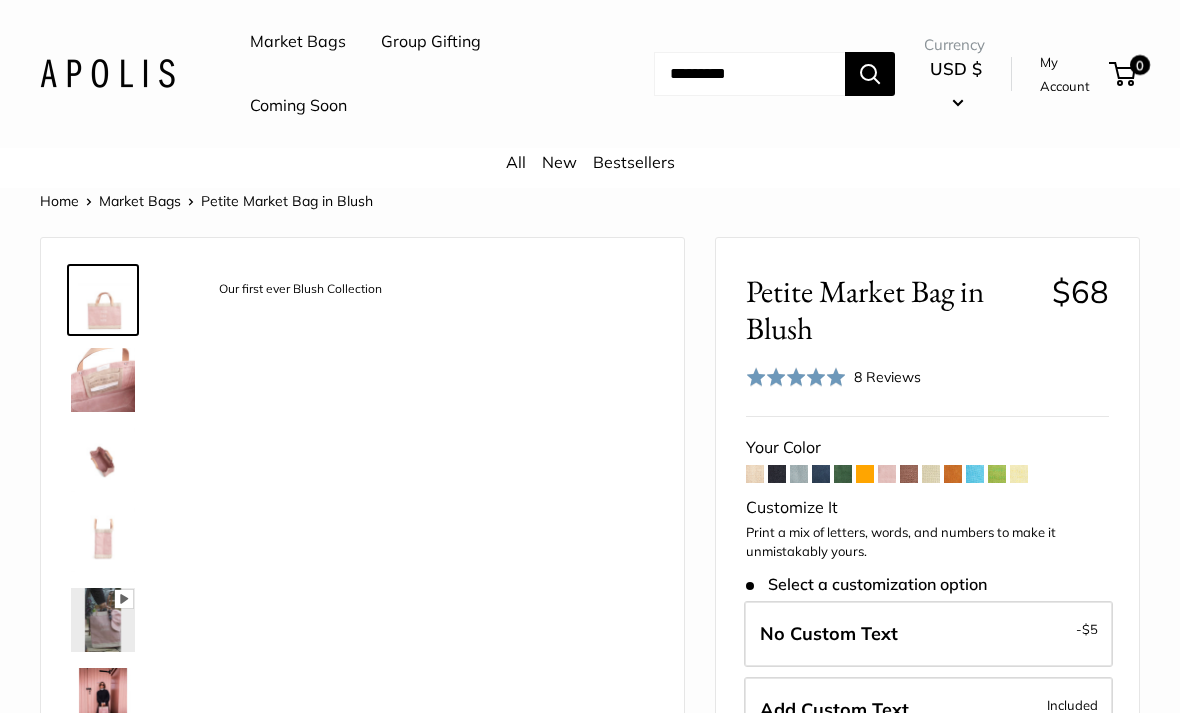 scroll, scrollTop: 0, scrollLeft: 0, axis: both 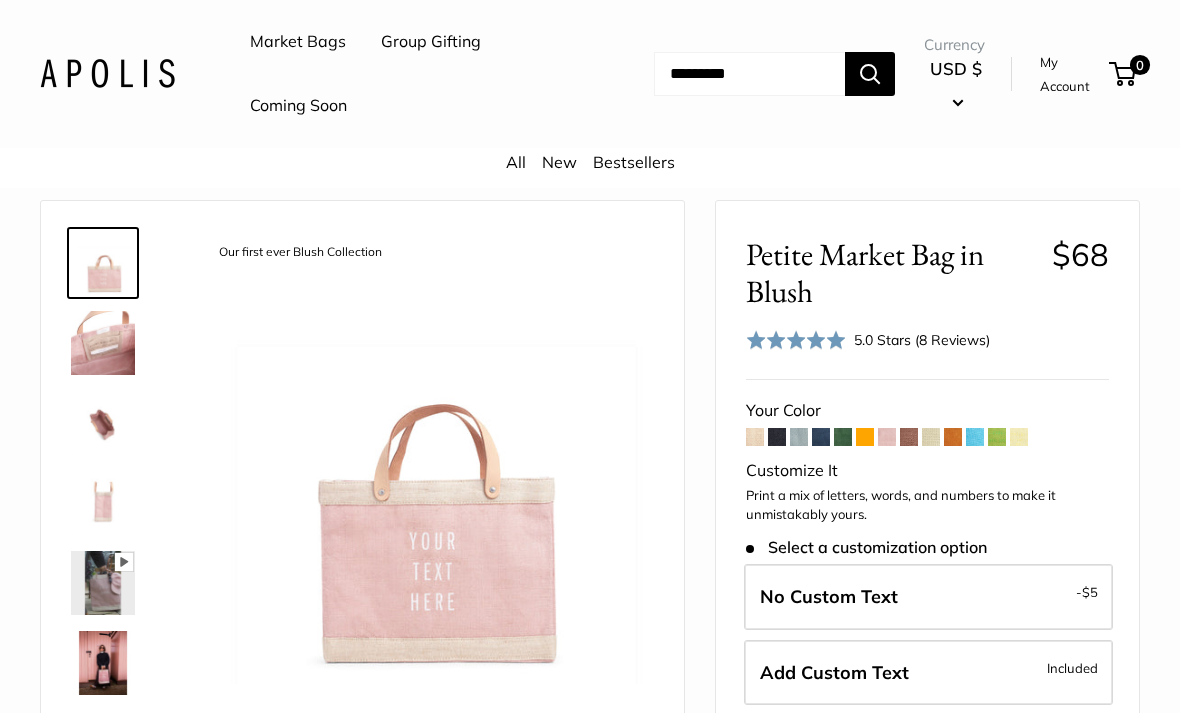 click at bounding box center (931, 437) 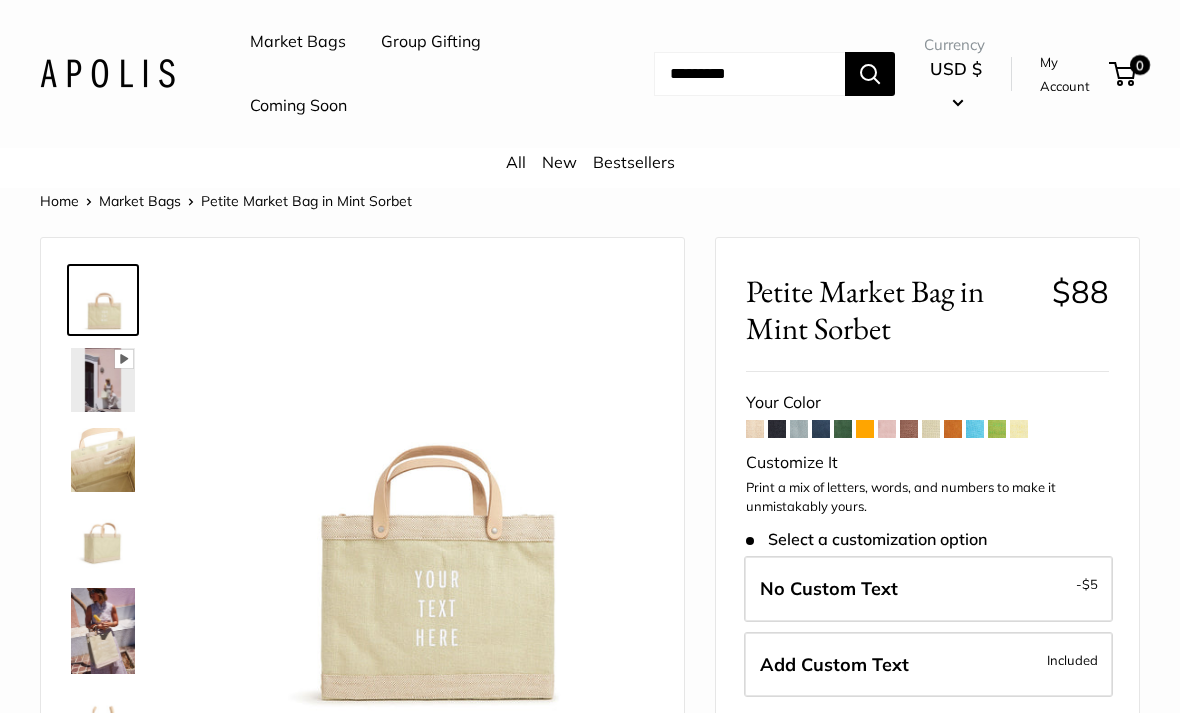 scroll, scrollTop: 0, scrollLeft: 0, axis: both 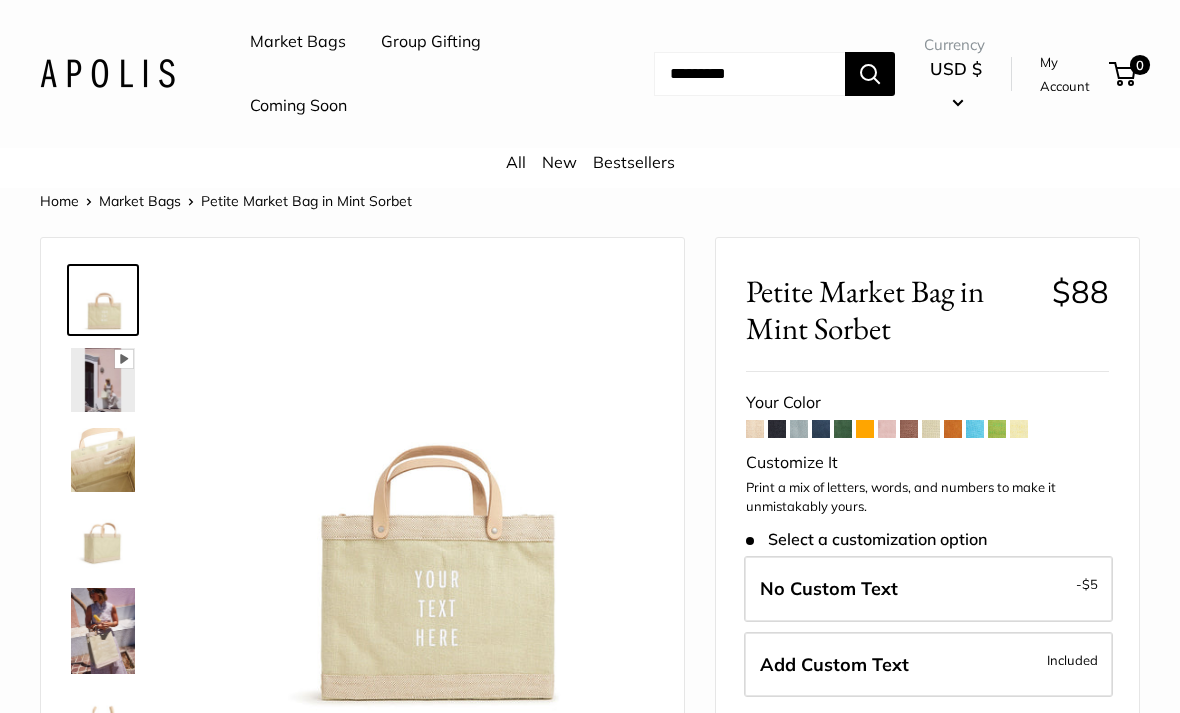 click at bounding box center [975, 429] 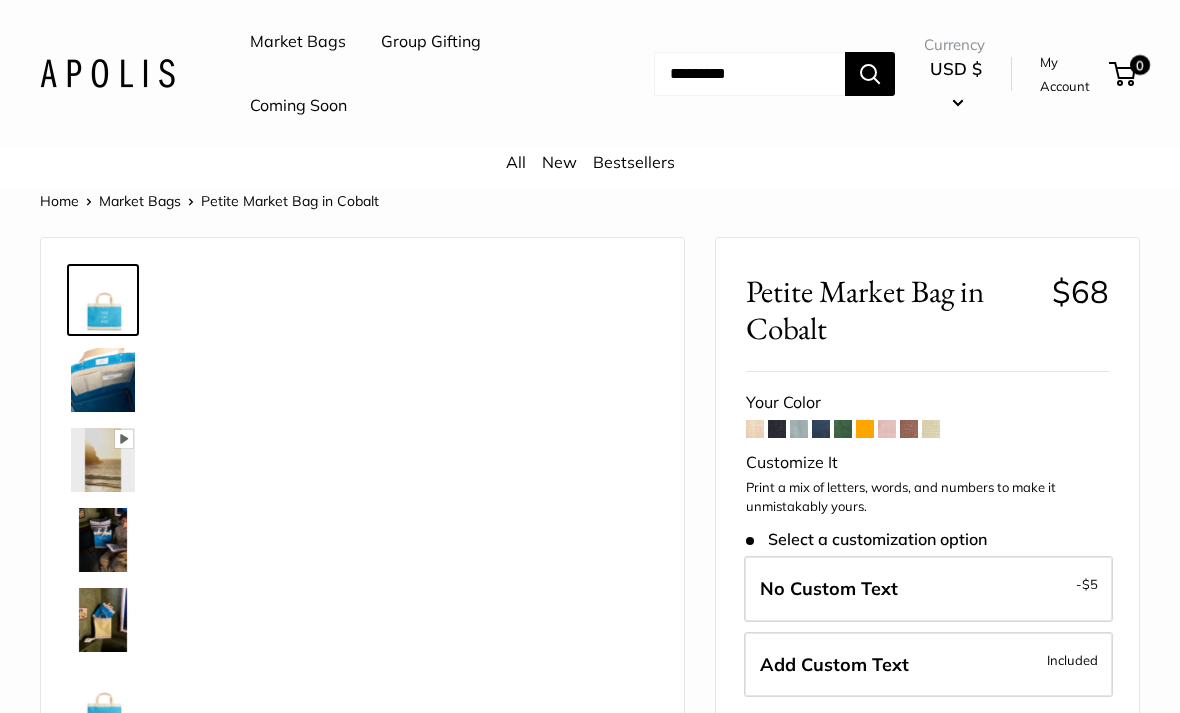 scroll, scrollTop: 0, scrollLeft: 0, axis: both 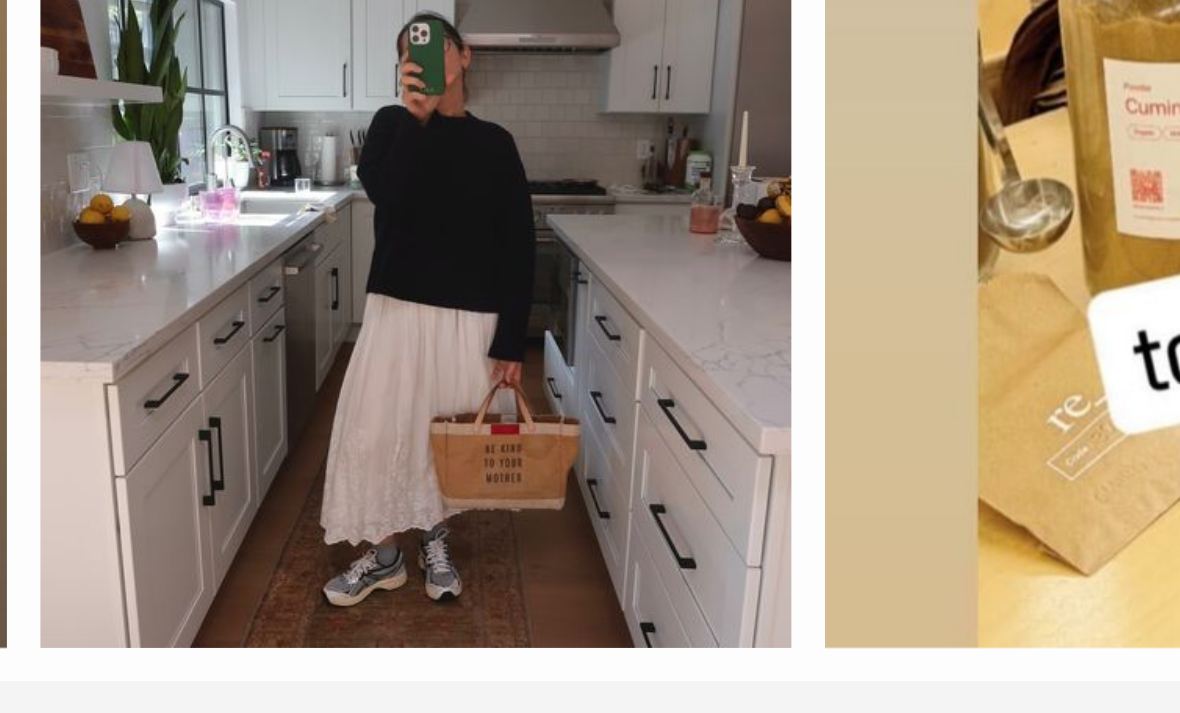 click on "Had this one made a few years back, and it's been a favorite ever since. Might need to get another soon!
READ MORE" at bounding box center [590, 369] 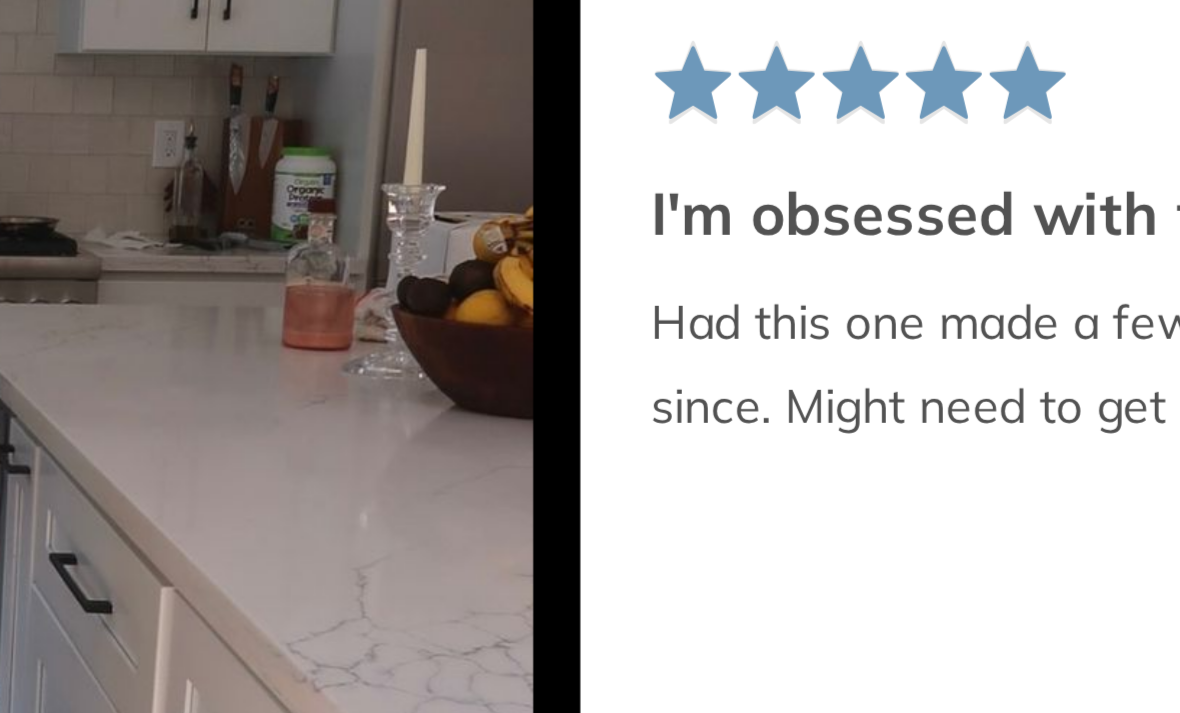 scroll, scrollTop: 0, scrollLeft: 0, axis: both 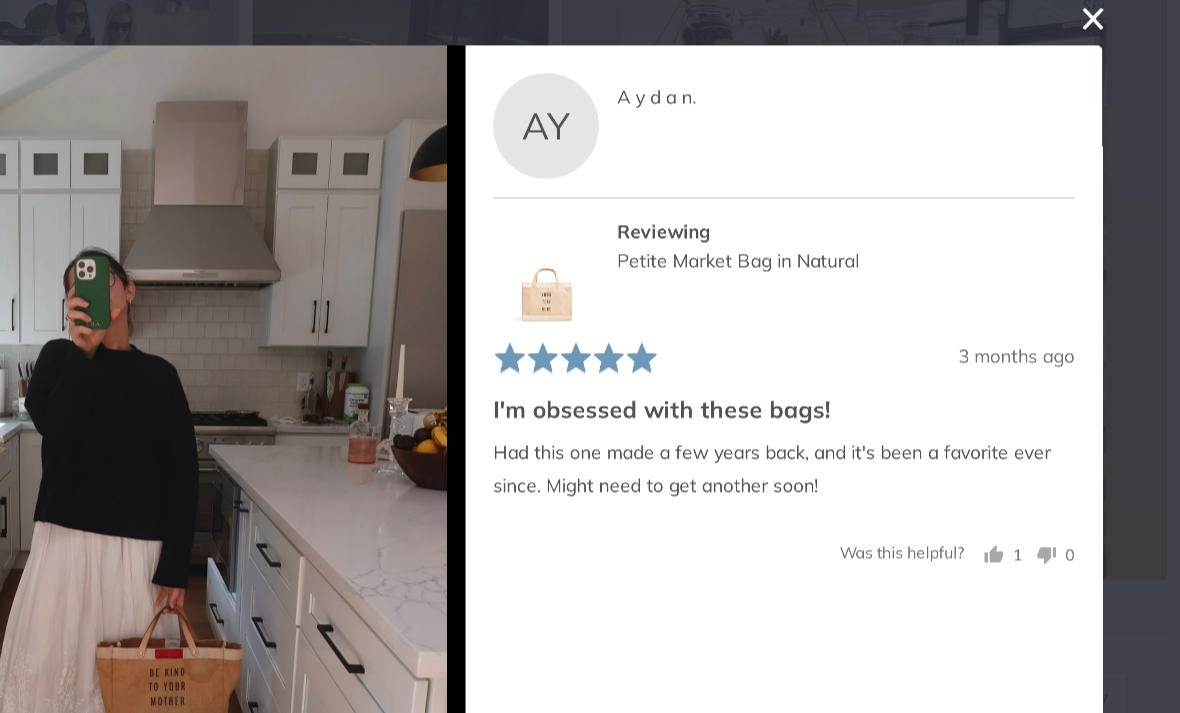 click at bounding box center (700, 245) 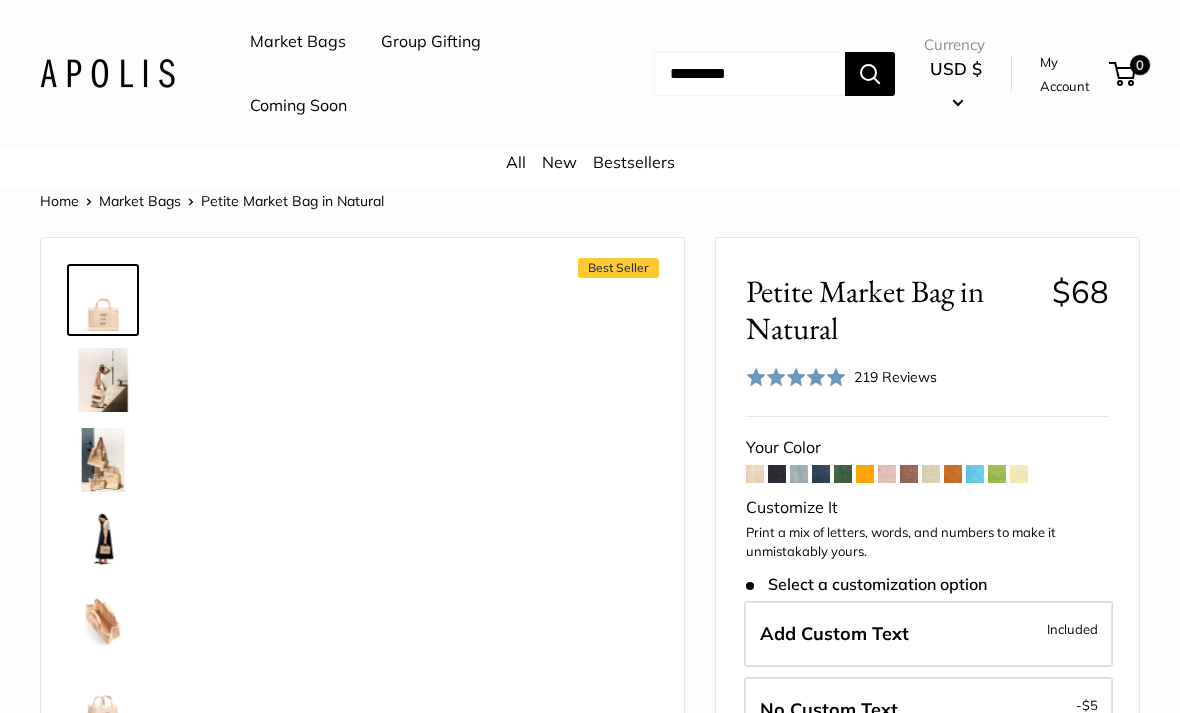 scroll, scrollTop: 0, scrollLeft: 0, axis: both 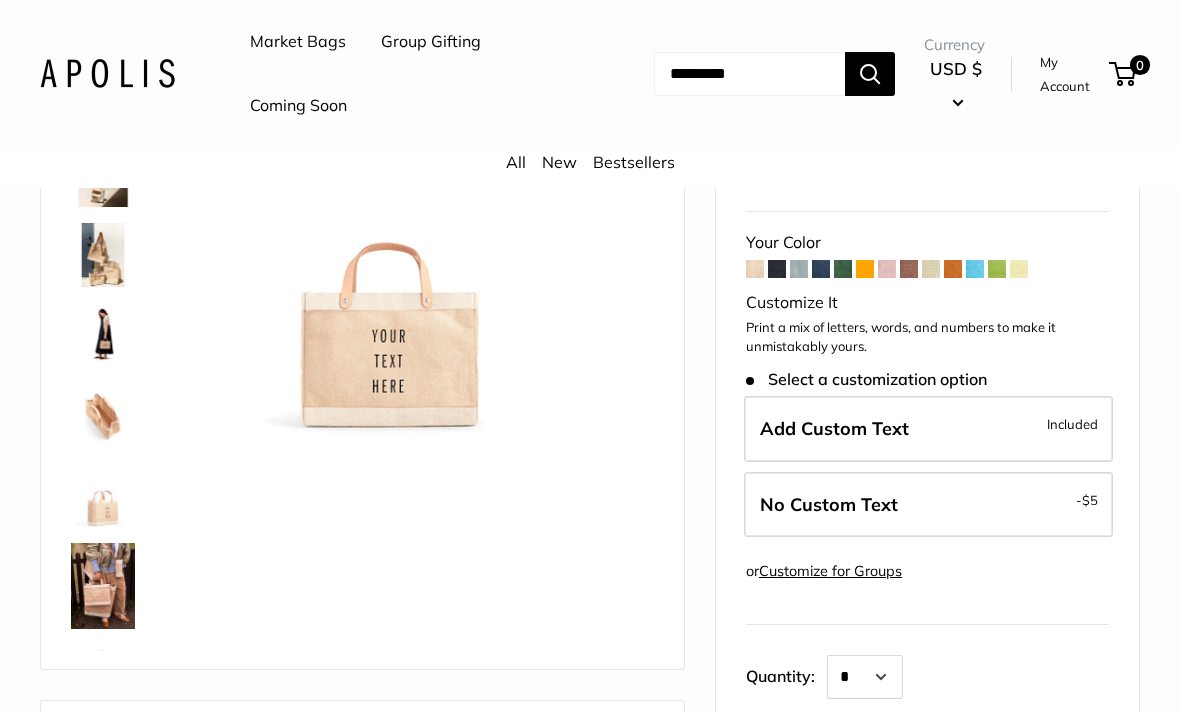 click at bounding box center (909, 269) 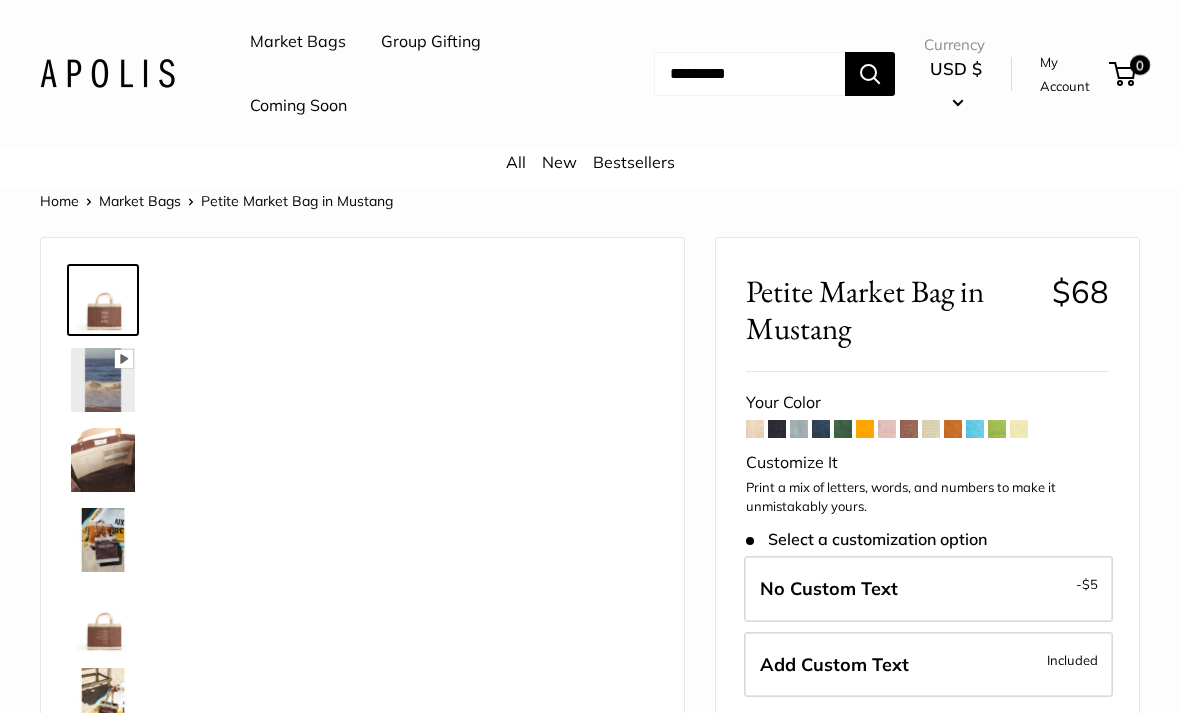 scroll, scrollTop: 0, scrollLeft: 0, axis: both 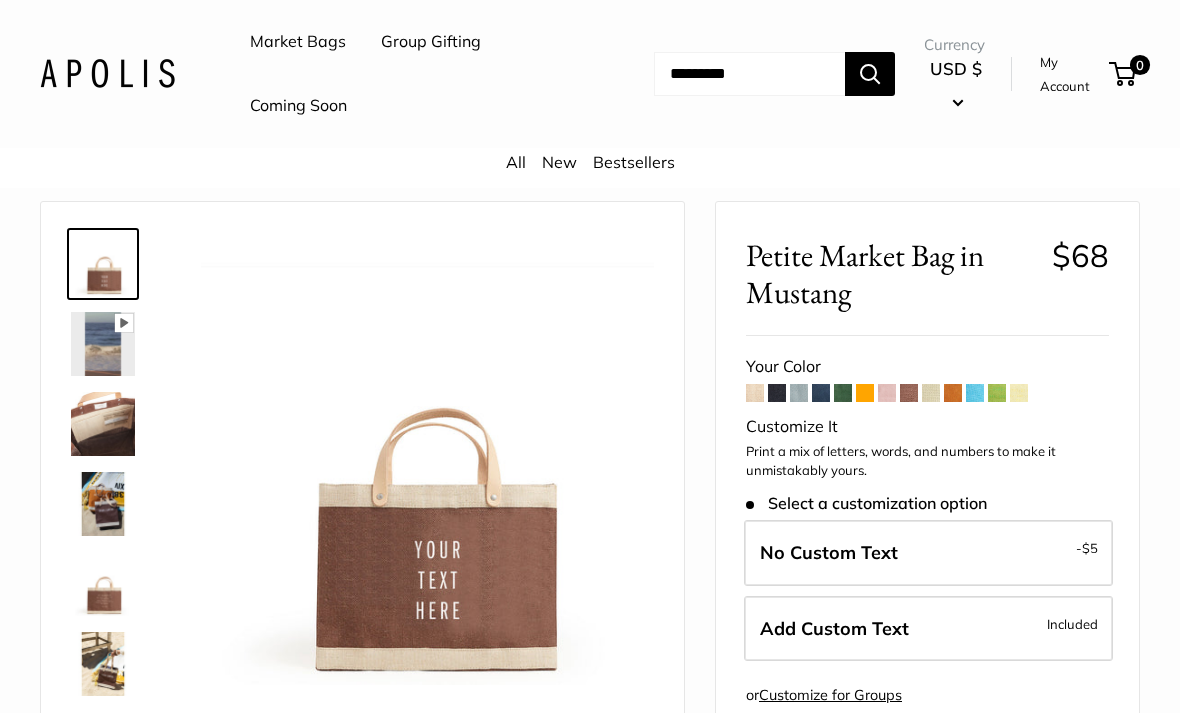 click at bounding box center (799, 393) 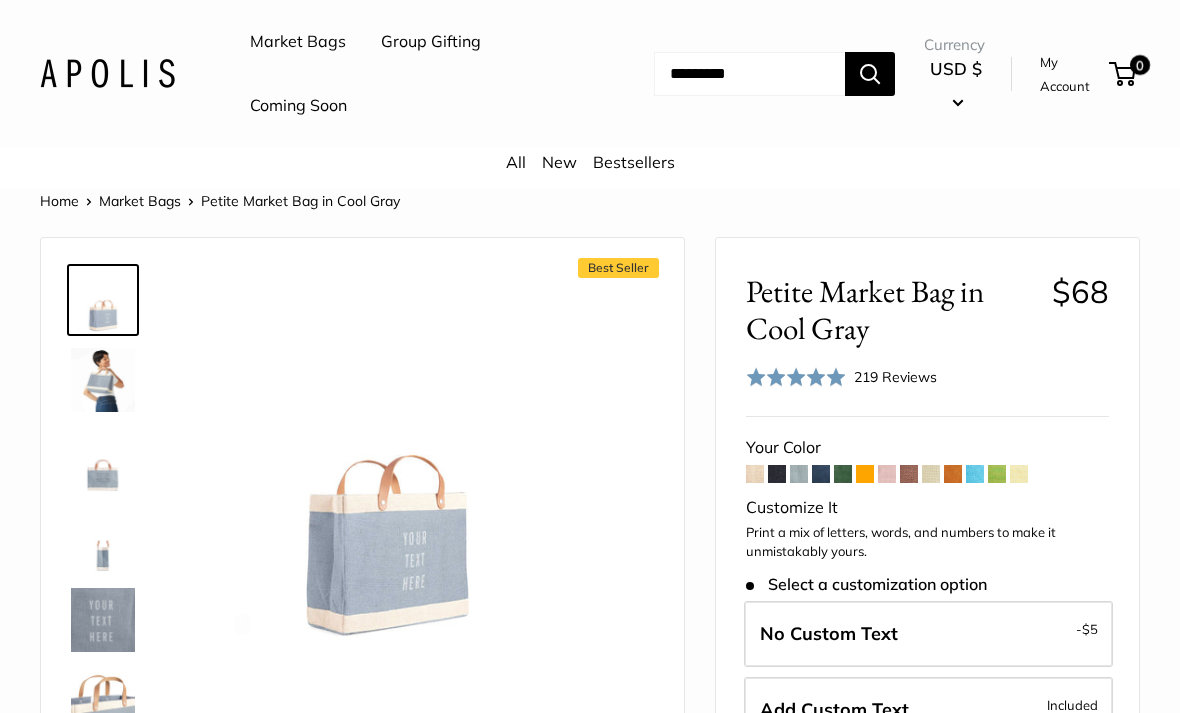 scroll, scrollTop: 0, scrollLeft: 0, axis: both 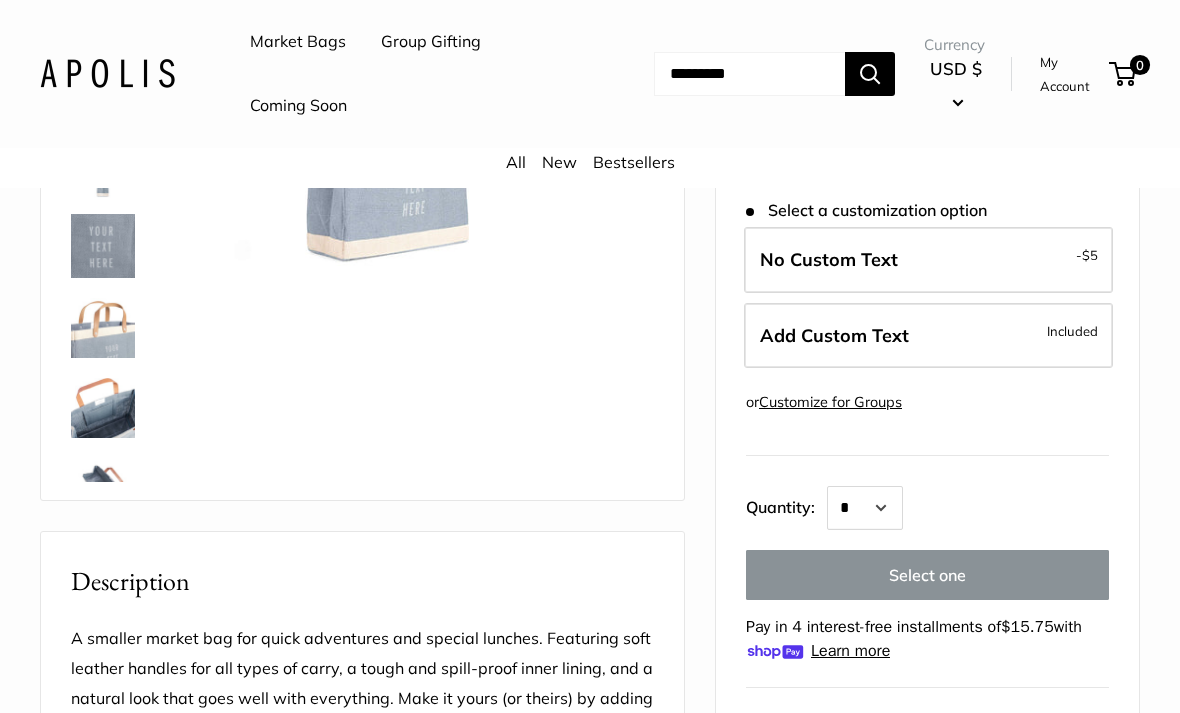 click at bounding box center [103, 326] 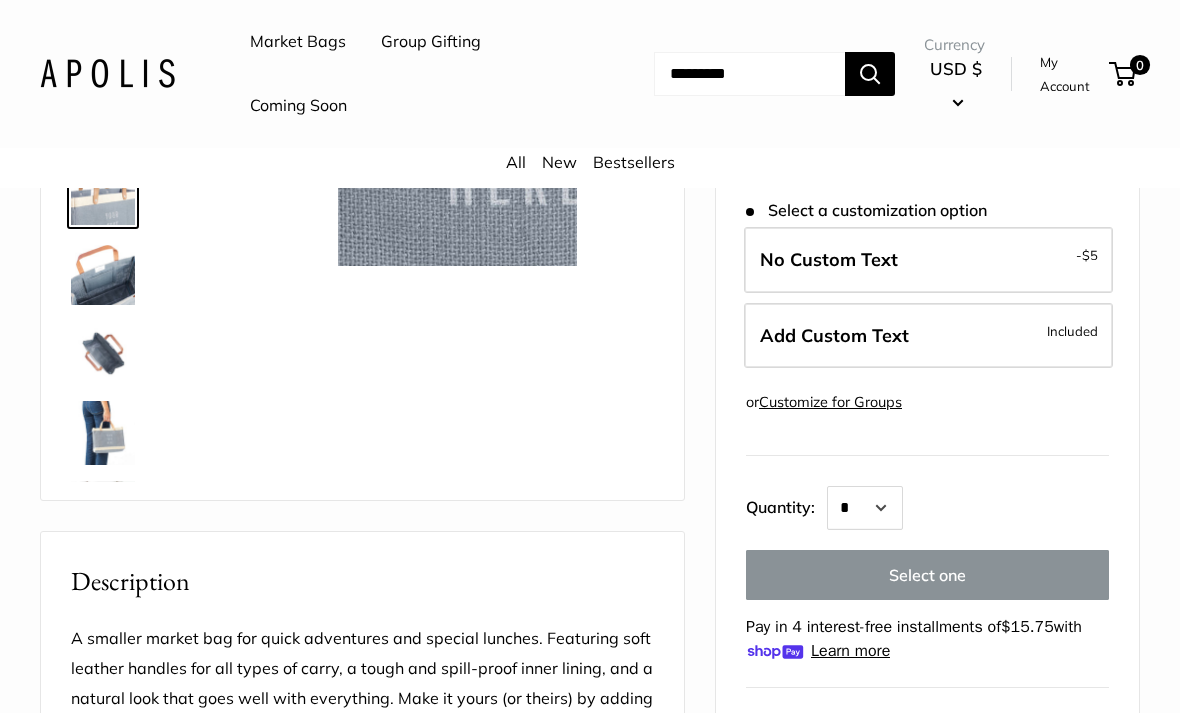 scroll, scrollTop: 142, scrollLeft: 0, axis: vertical 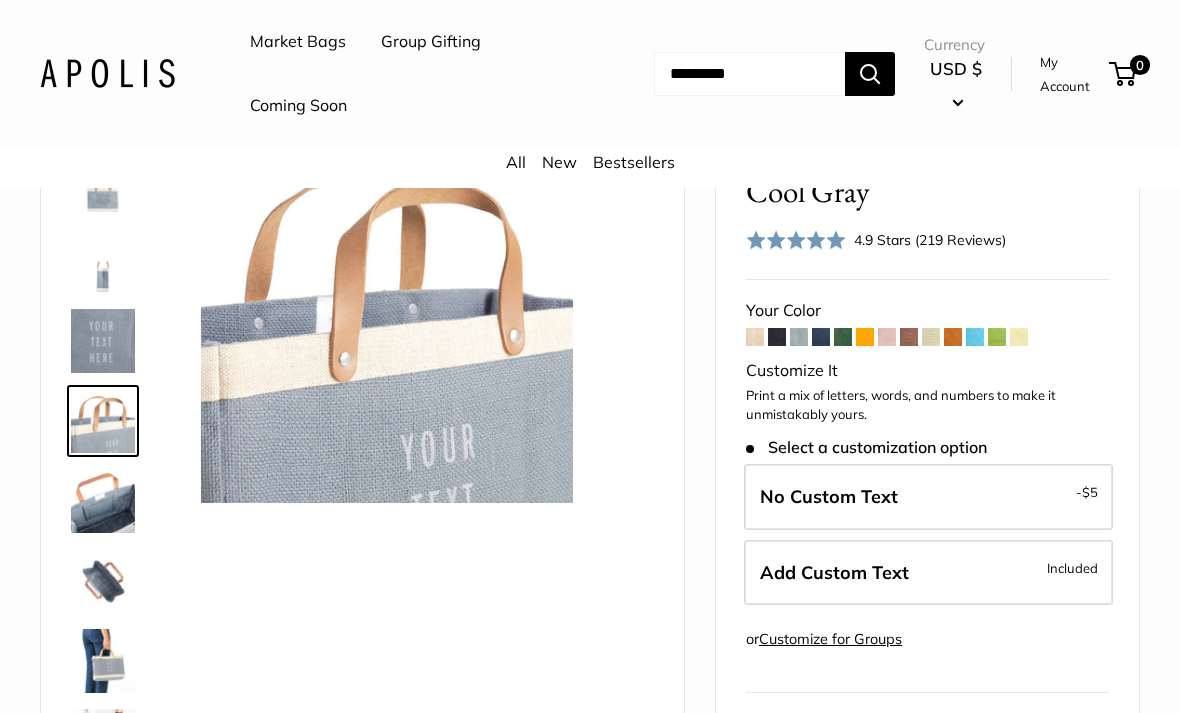 click at bounding box center [103, 581] 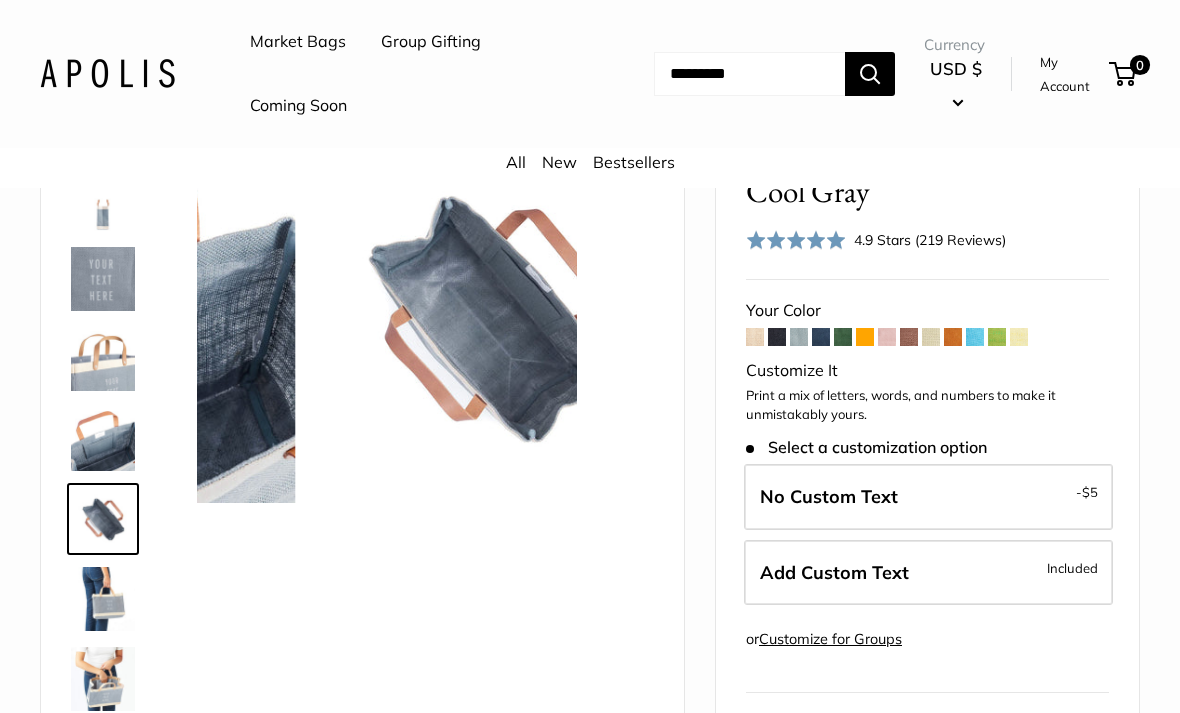 scroll, scrollTop: 208, scrollLeft: 0, axis: vertical 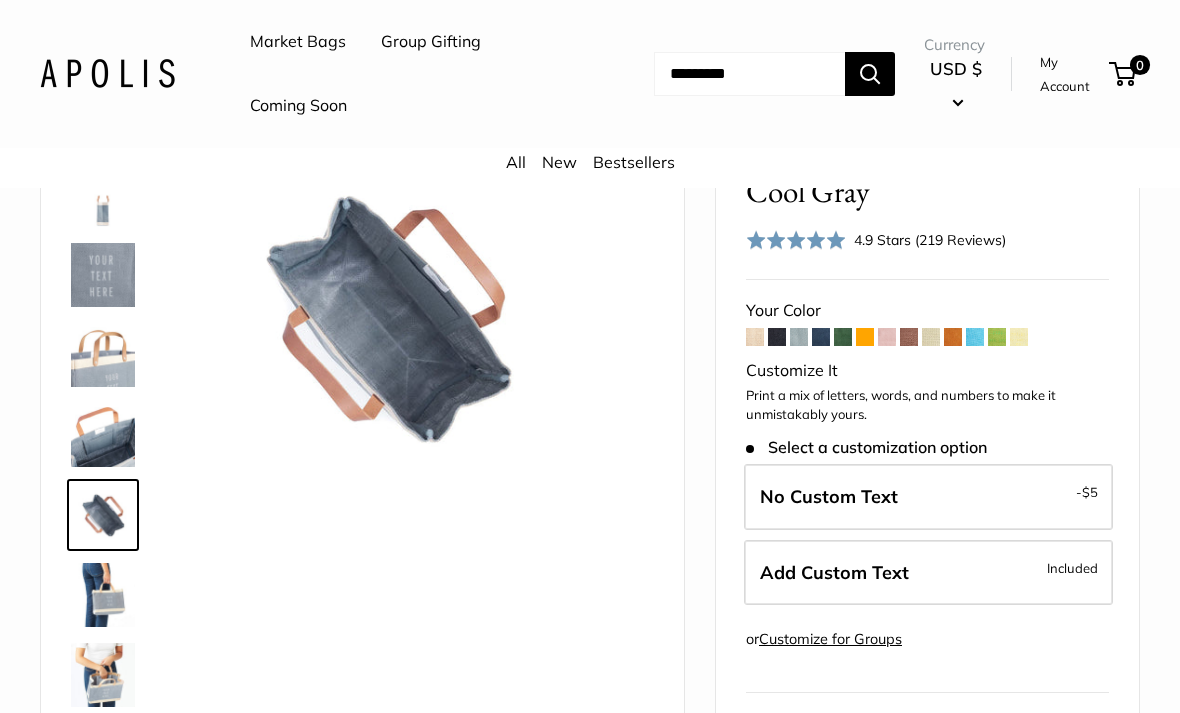 click at bounding box center [103, 595] 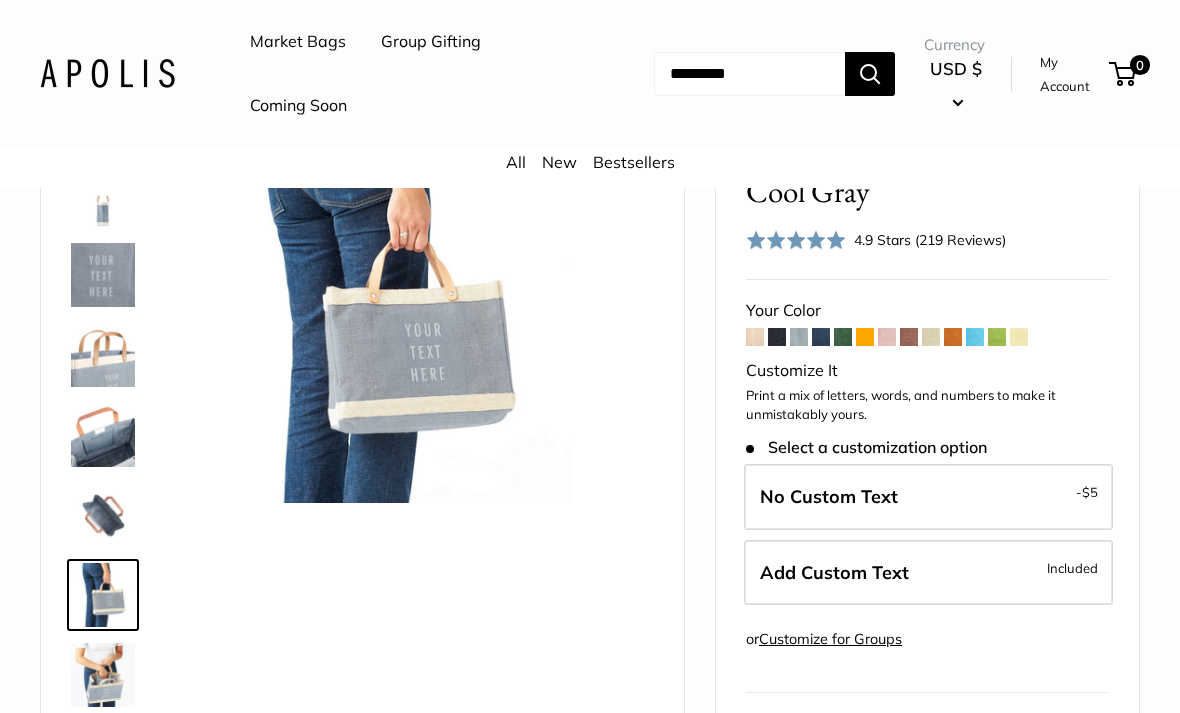 click at bounding box center [103, 675] 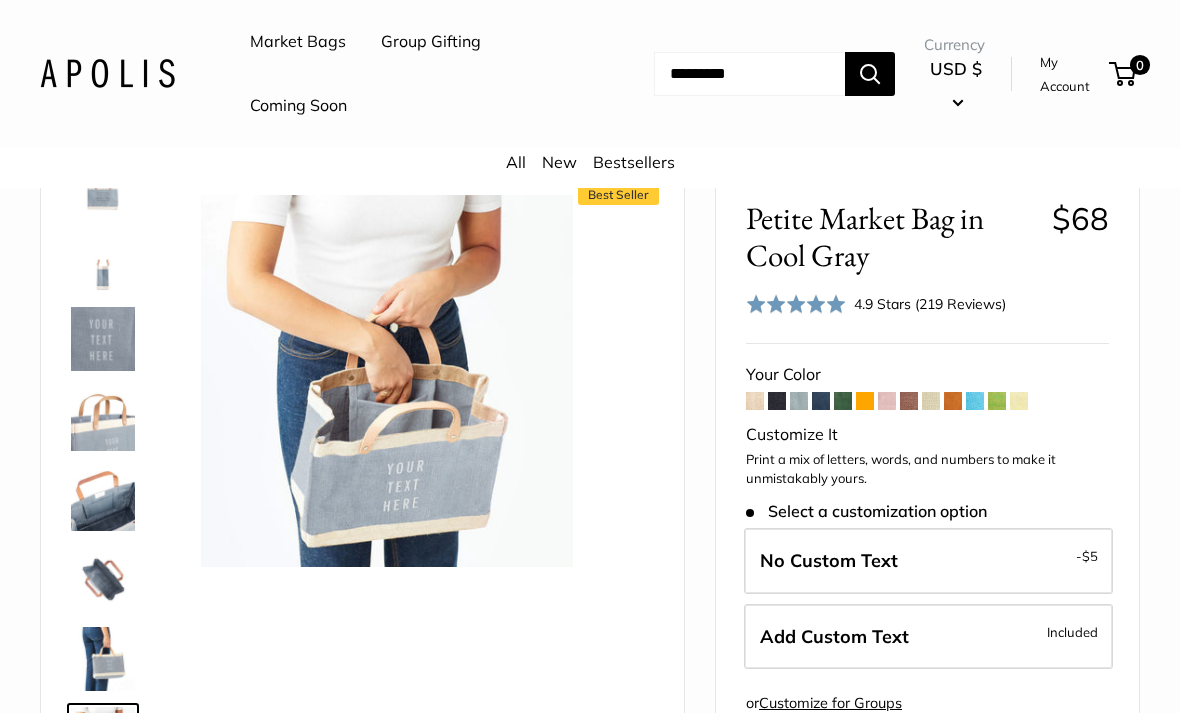 scroll, scrollTop: 0, scrollLeft: 0, axis: both 